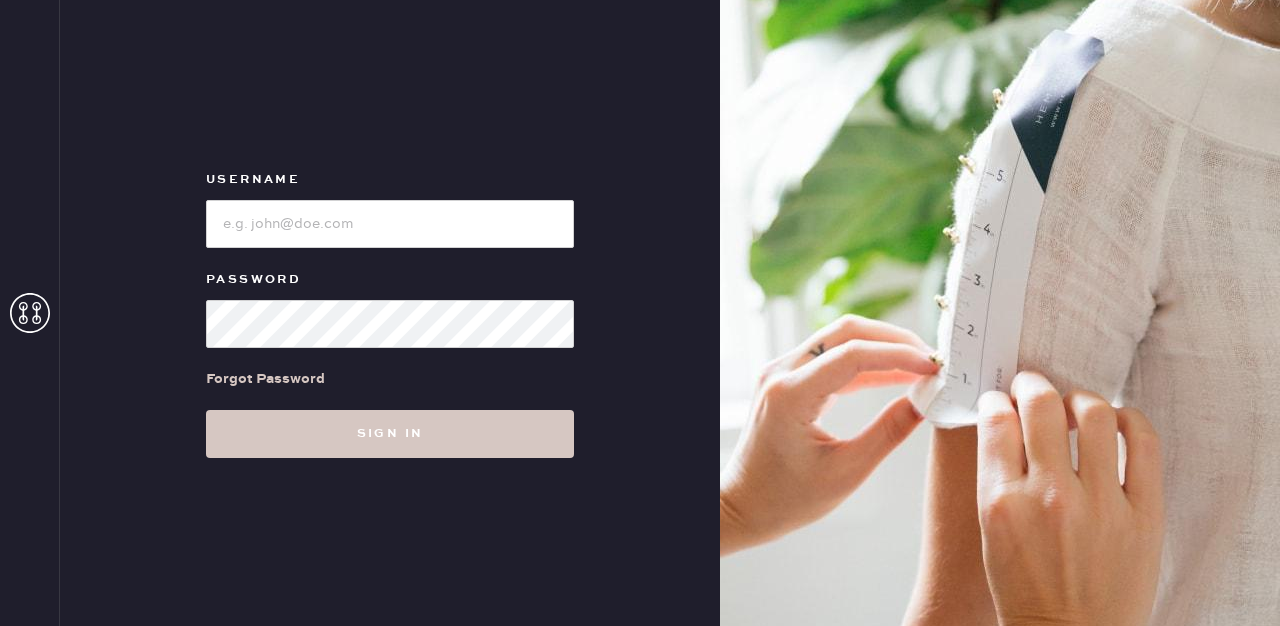 scroll, scrollTop: 0, scrollLeft: 0, axis: both 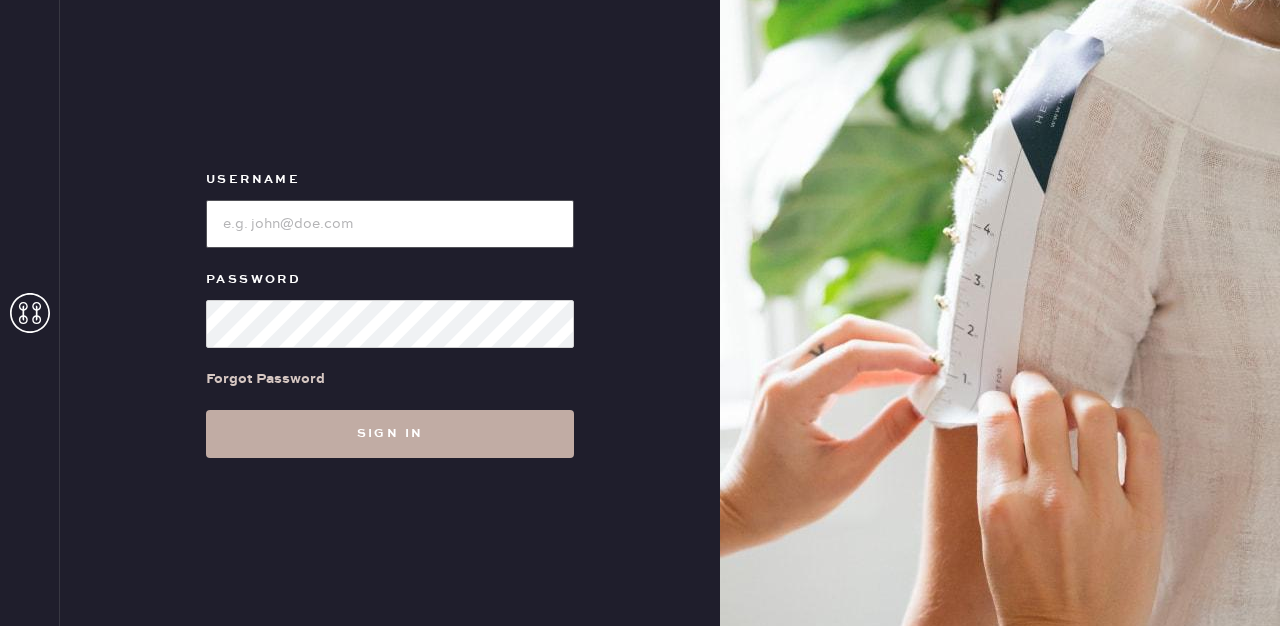type on "reformationfillmore" 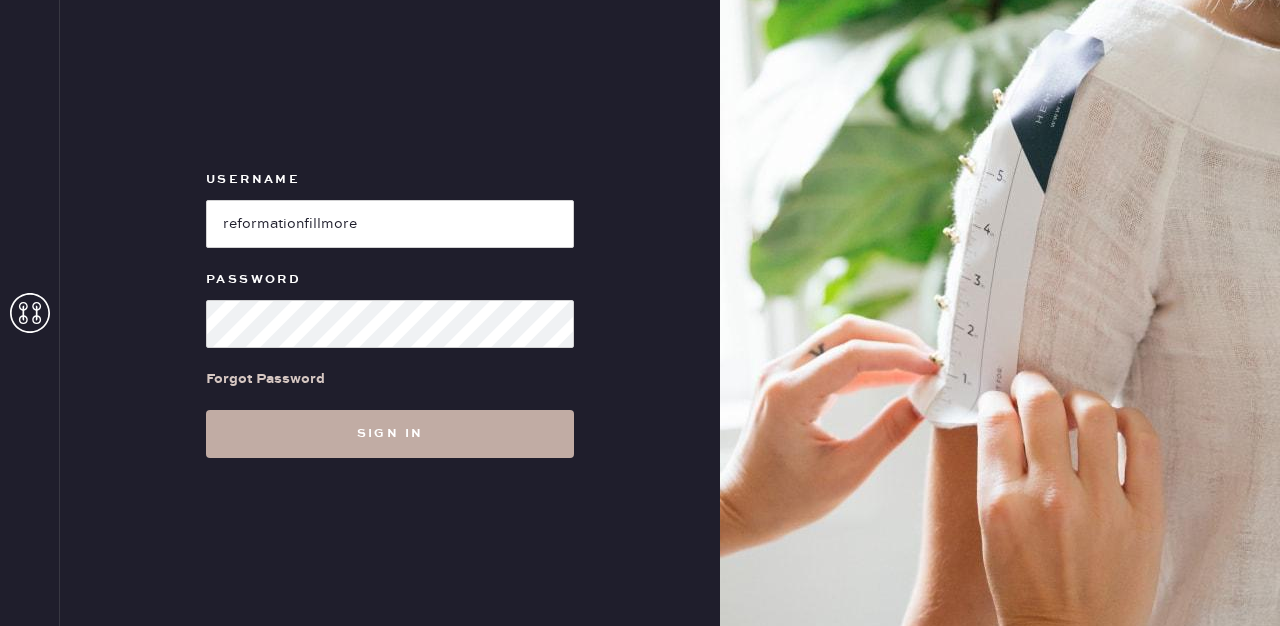 click on "Sign in" at bounding box center [390, 434] 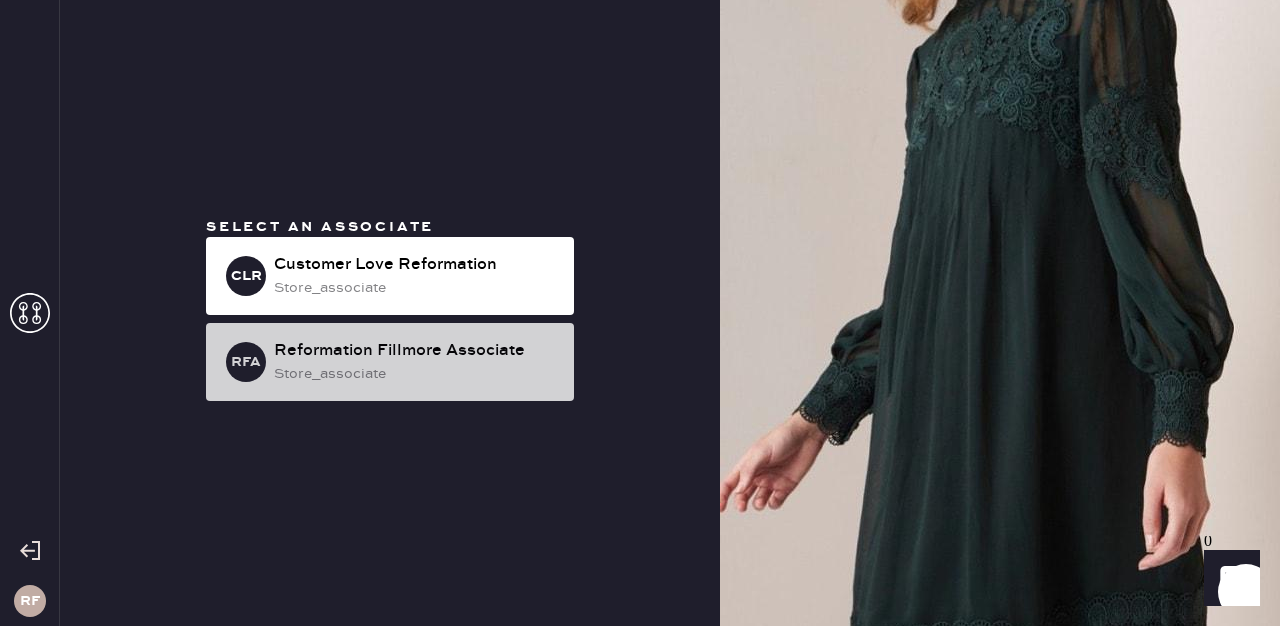 click on "Reformation Fillmore Associate" at bounding box center [416, 351] 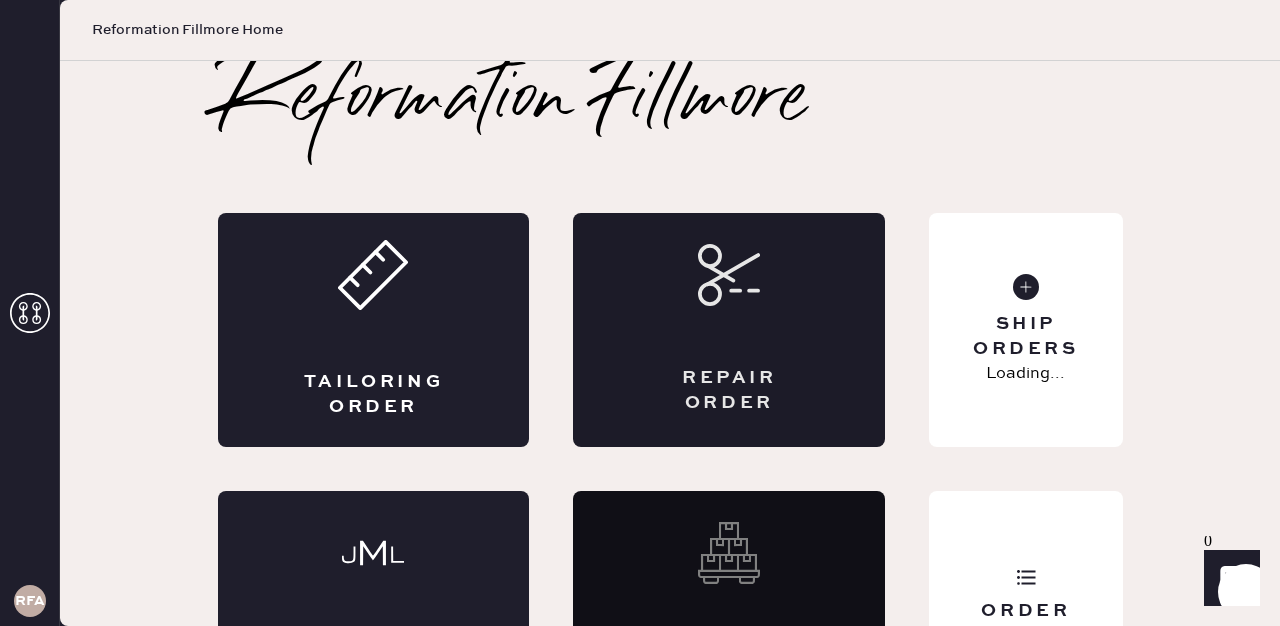 click on "Repair Order" at bounding box center (729, 330) 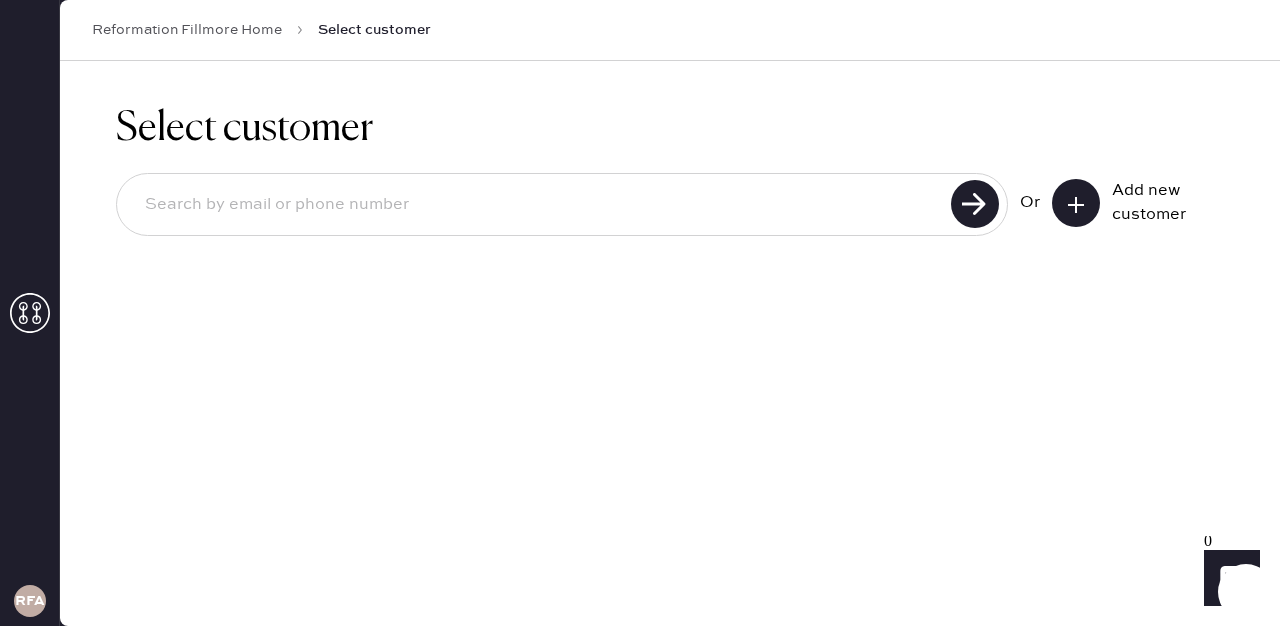 click at bounding box center (537, 205) 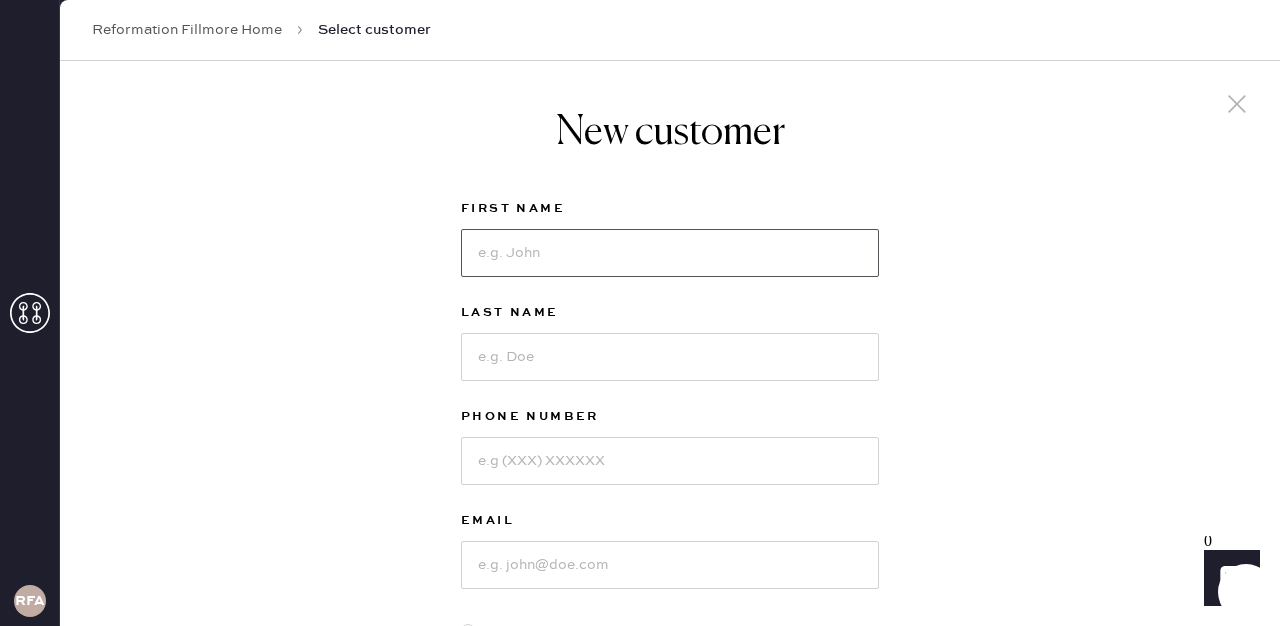 click at bounding box center [670, 253] 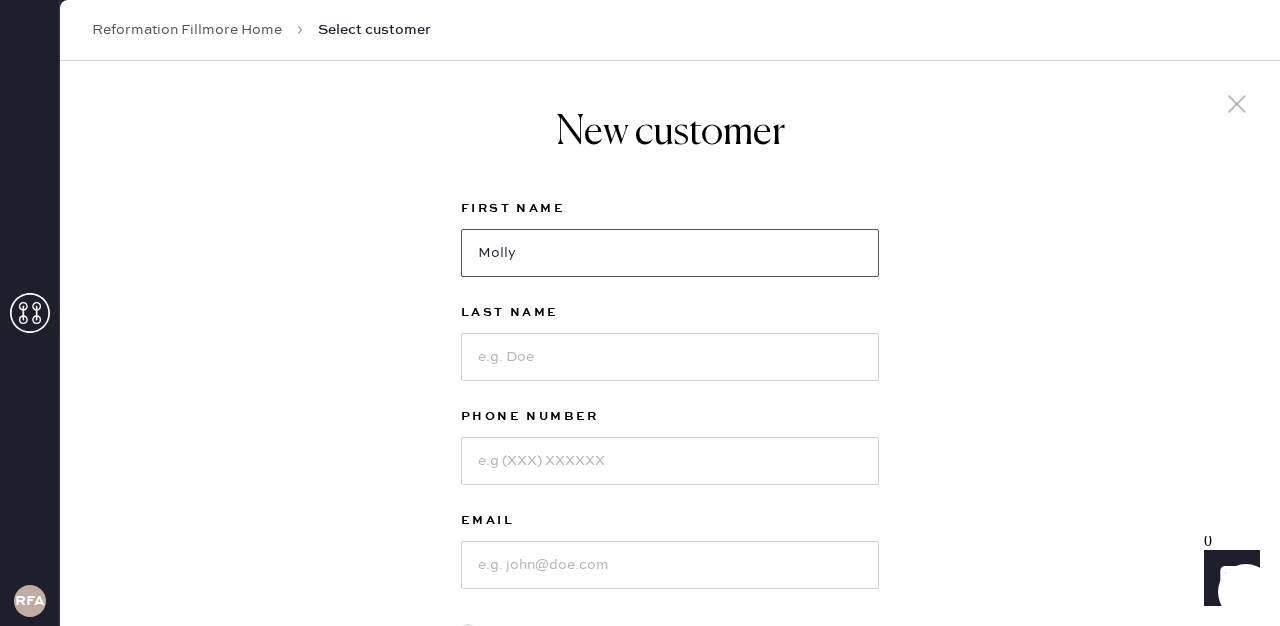 type on "Molly" 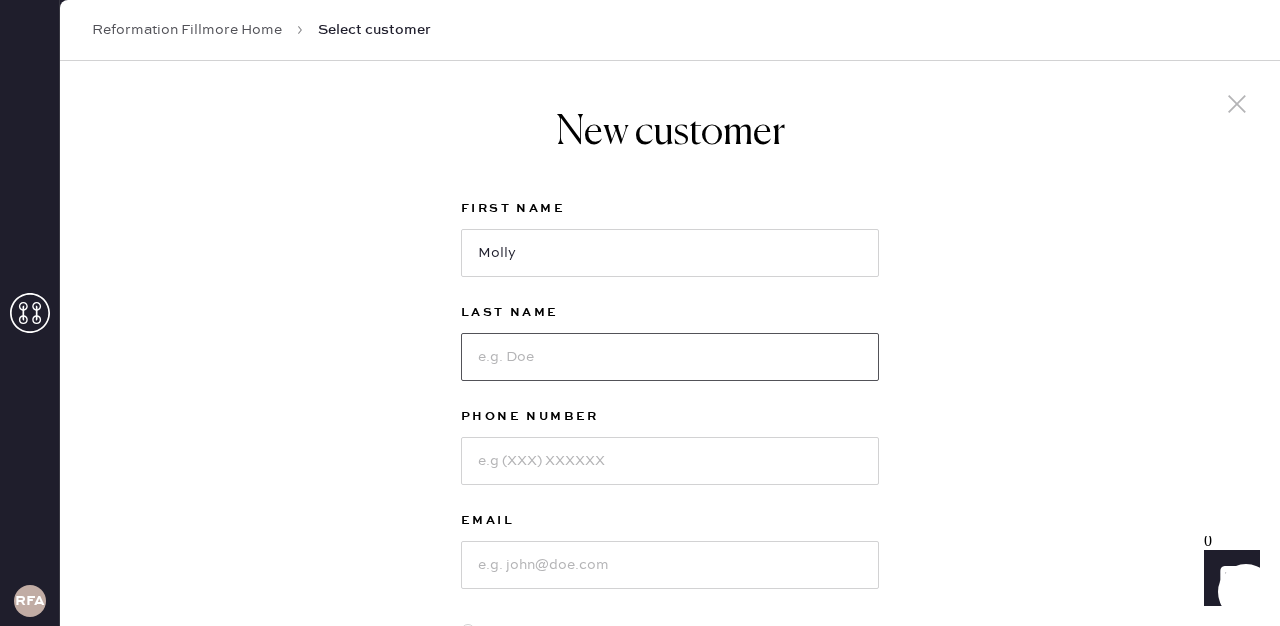 click at bounding box center (670, 357) 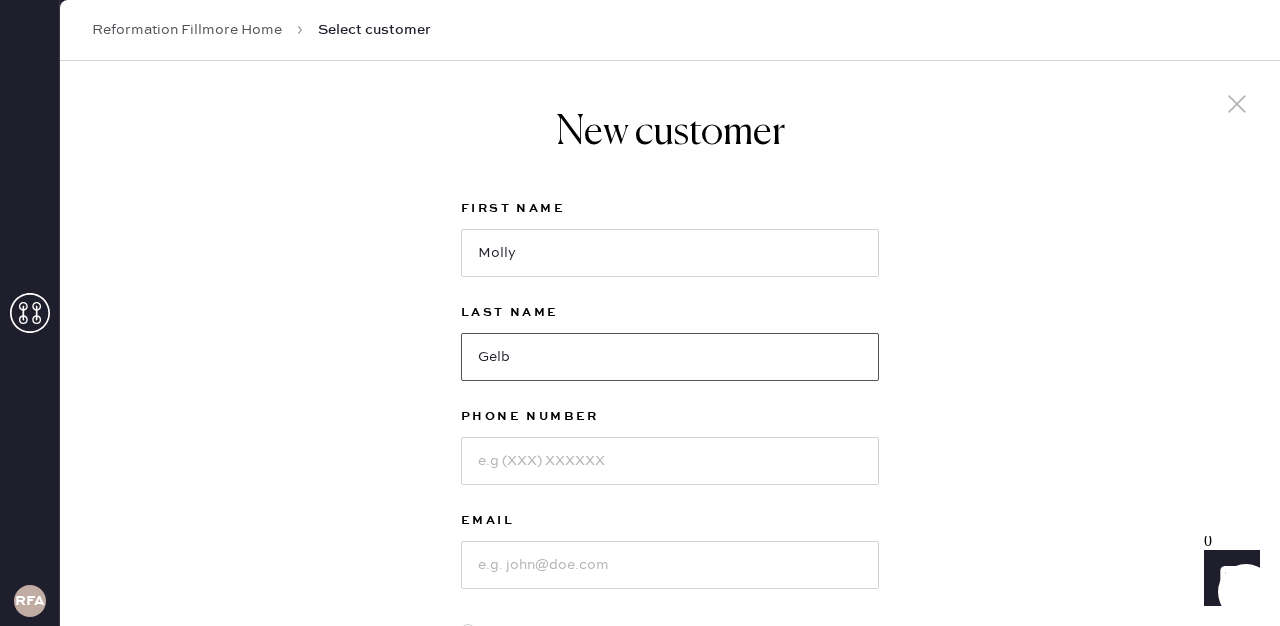 type on "Gelb" 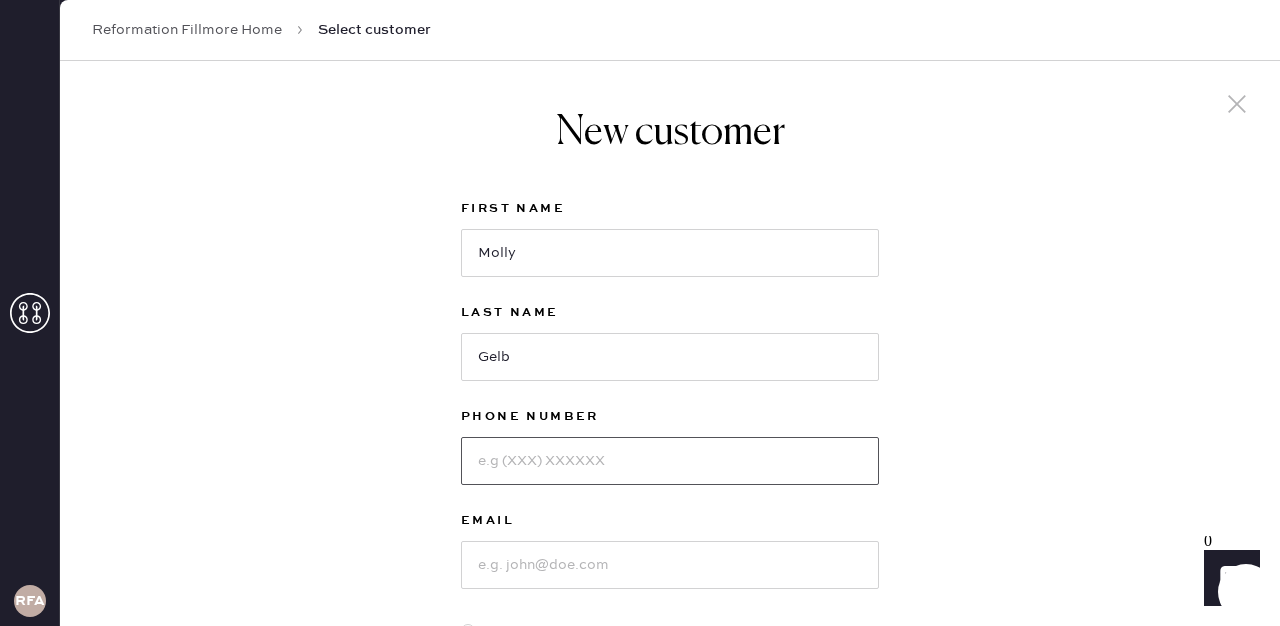 click at bounding box center (670, 461) 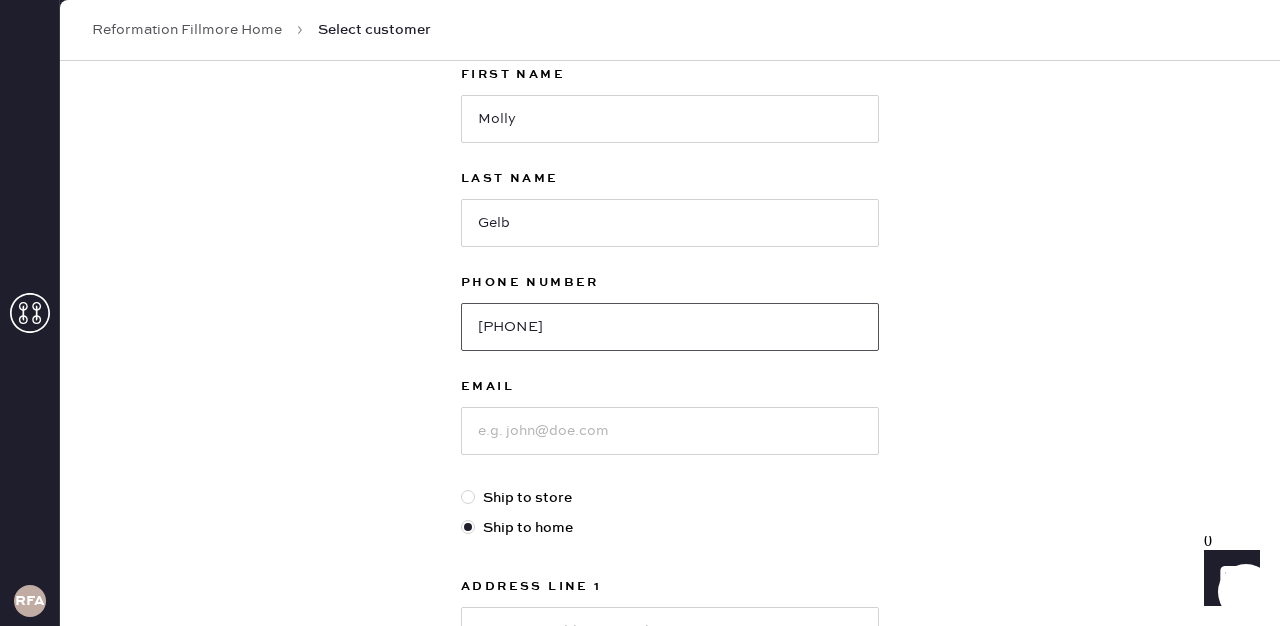 scroll, scrollTop: 163, scrollLeft: 0, axis: vertical 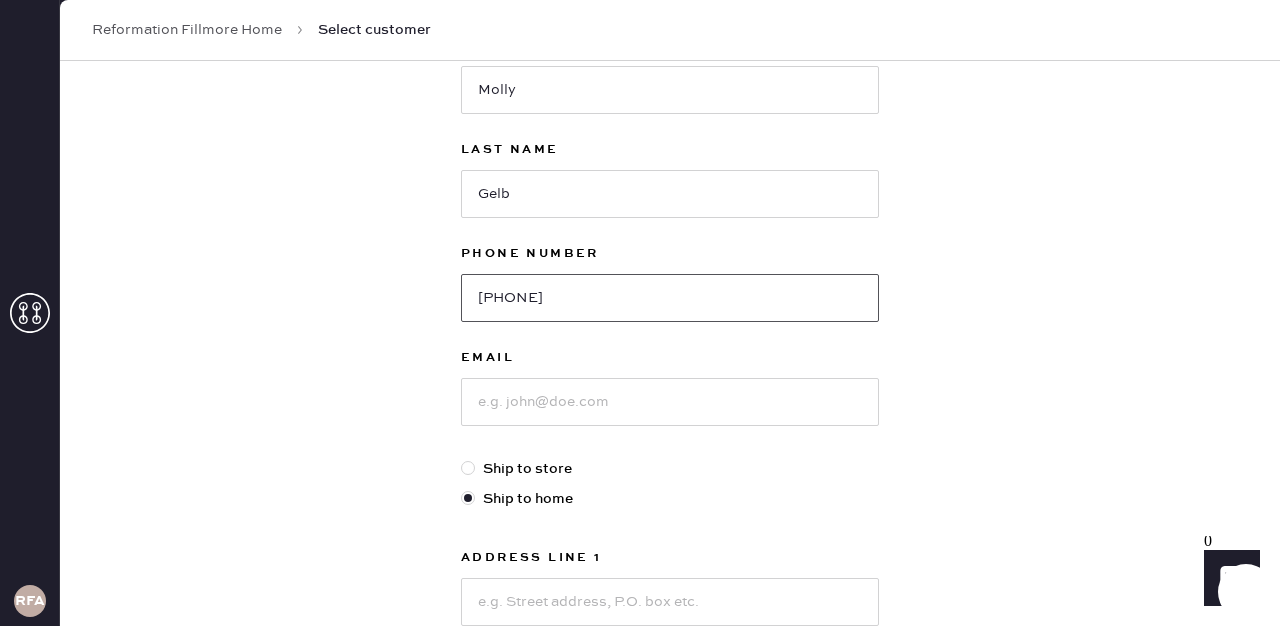 type on "[PHONE]" 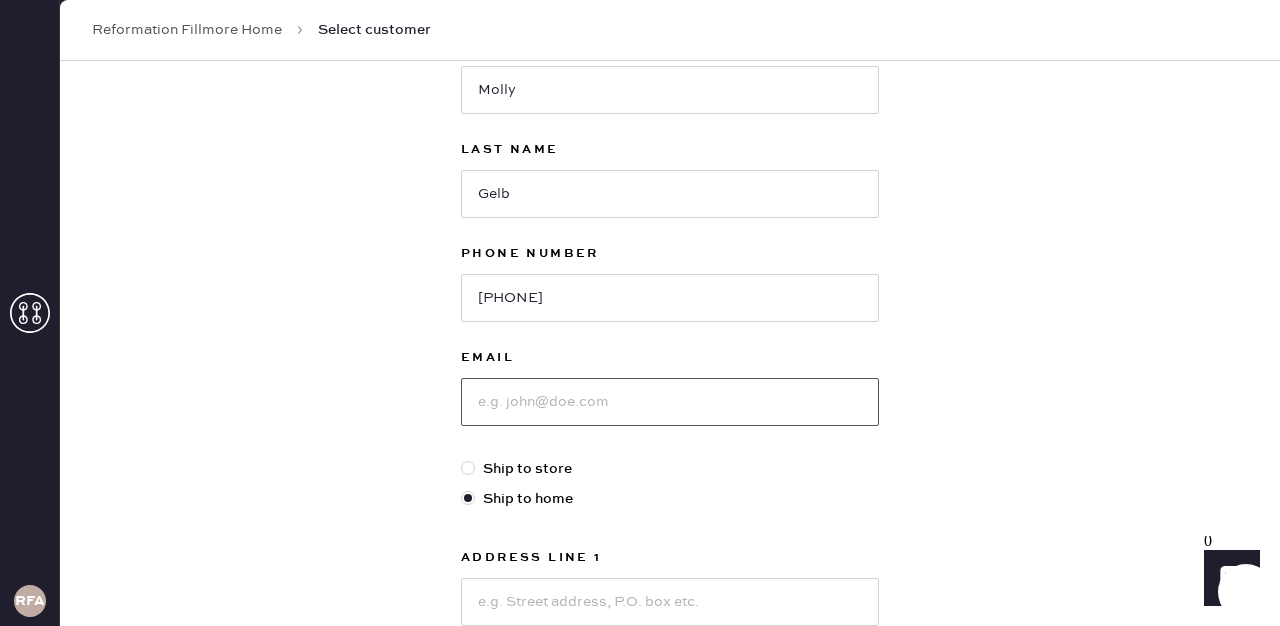 click at bounding box center [670, 402] 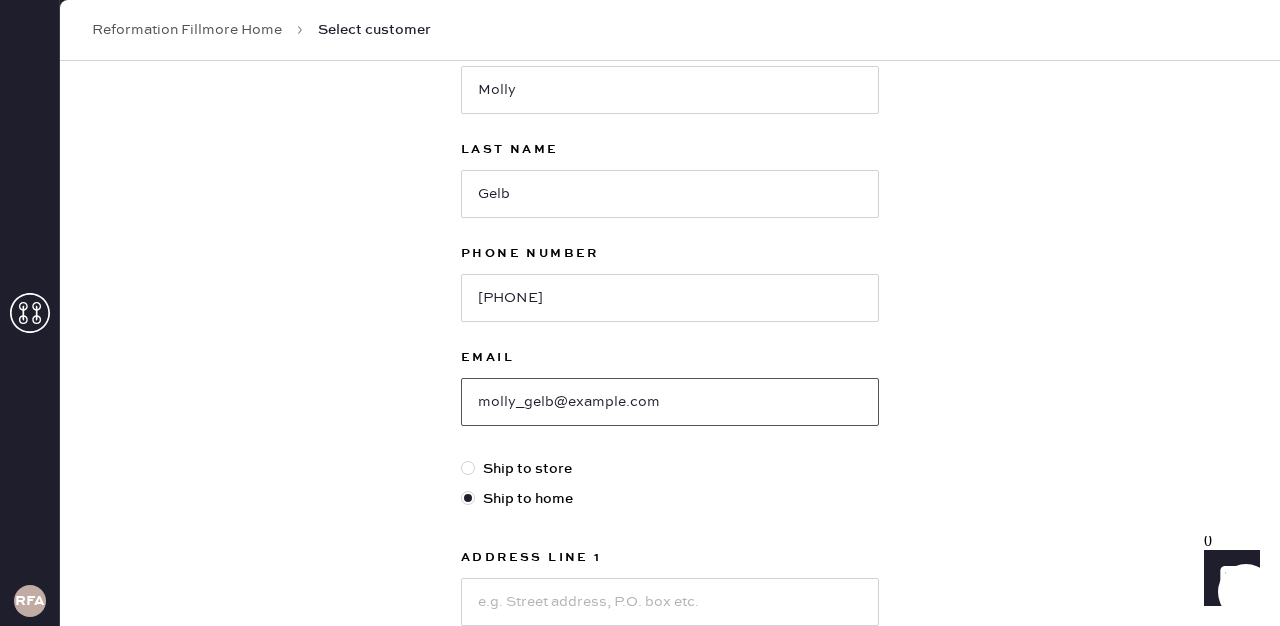 click on "molly_gelb@example.com" at bounding box center [670, 402] 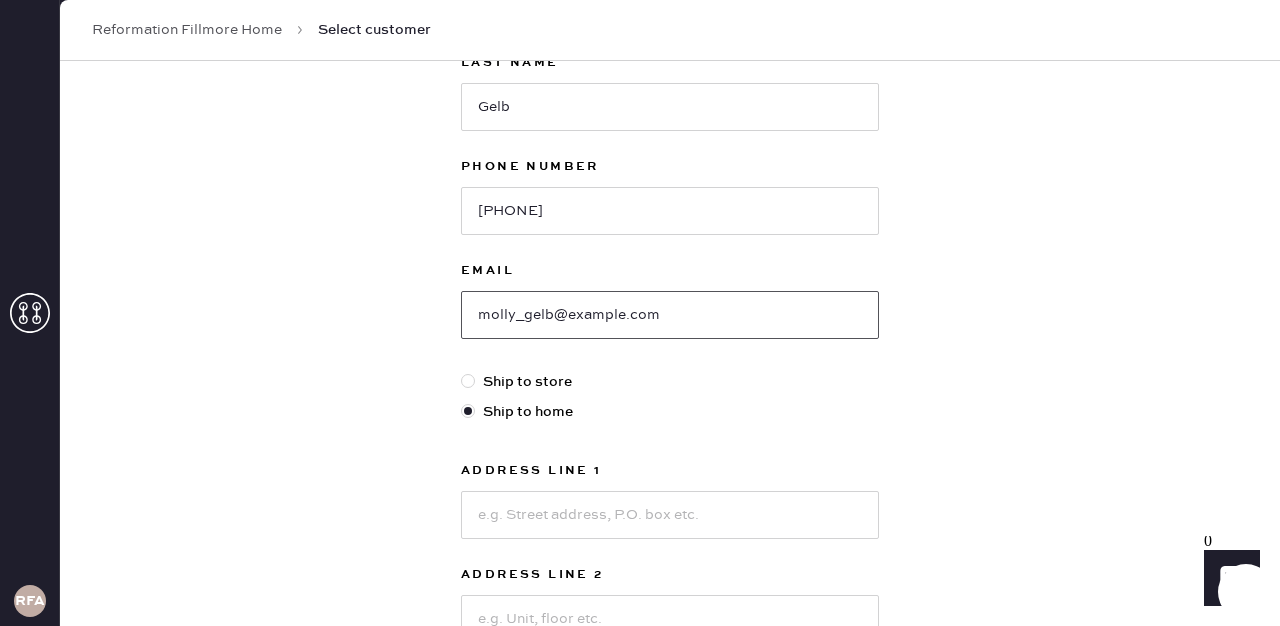scroll, scrollTop: 254, scrollLeft: 0, axis: vertical 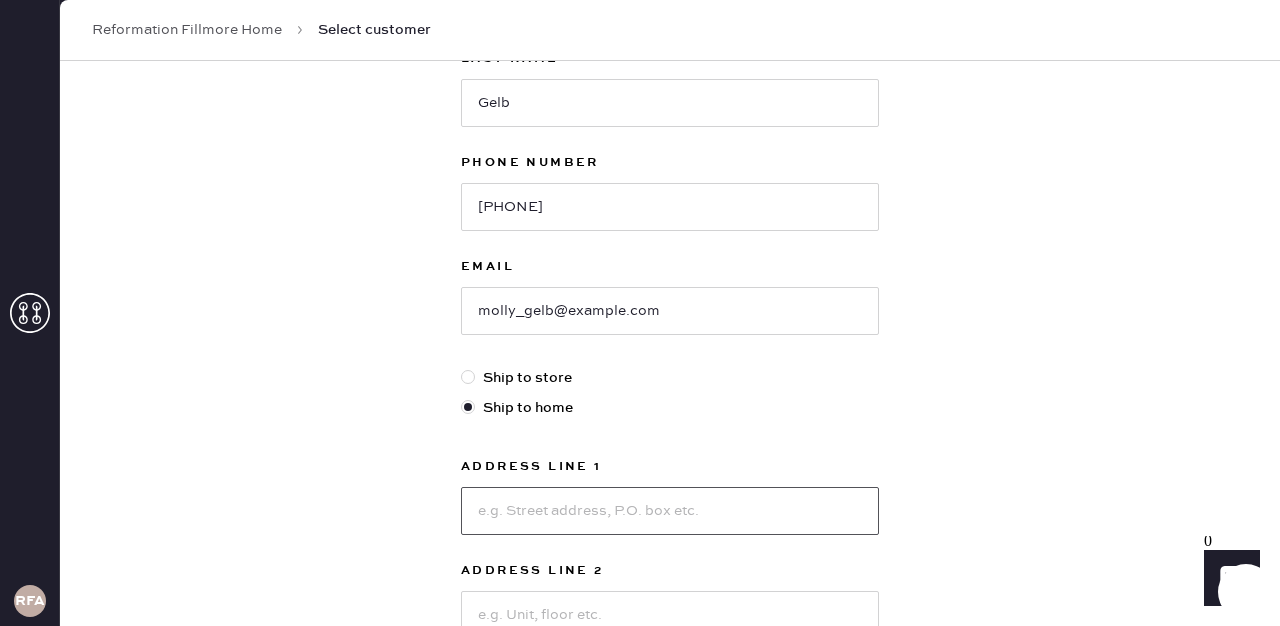 click at bounding box center [670, 511] 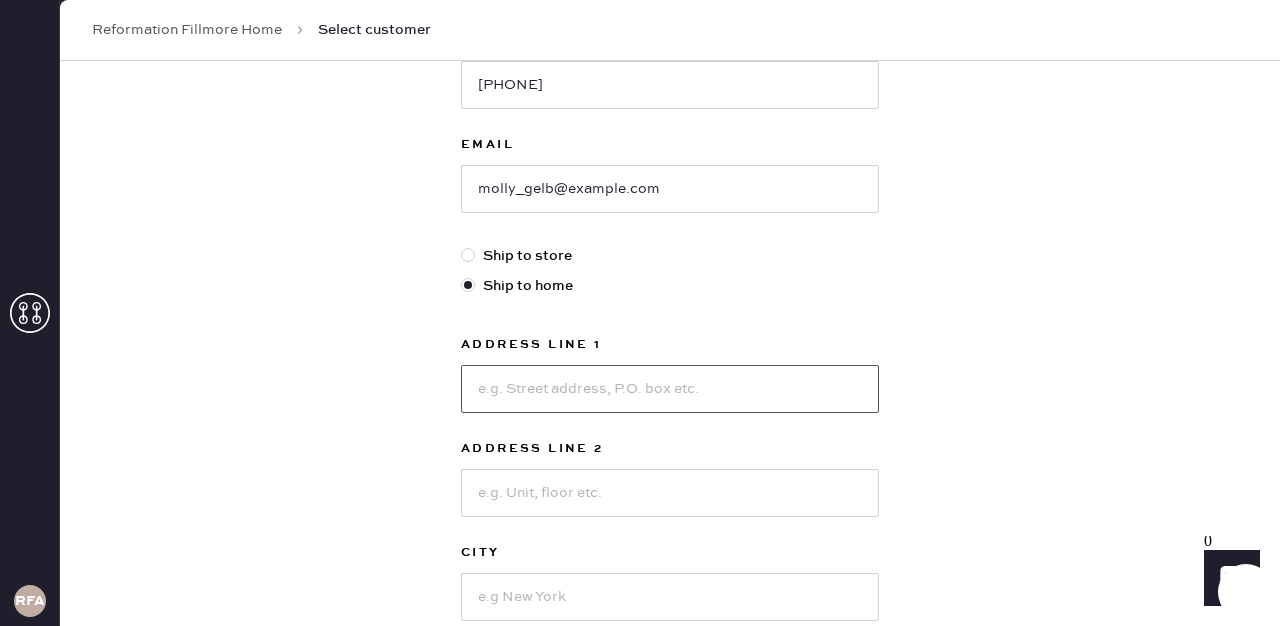 scroll, scrollTop: 382, scrollLeft: 0, axis: vertical 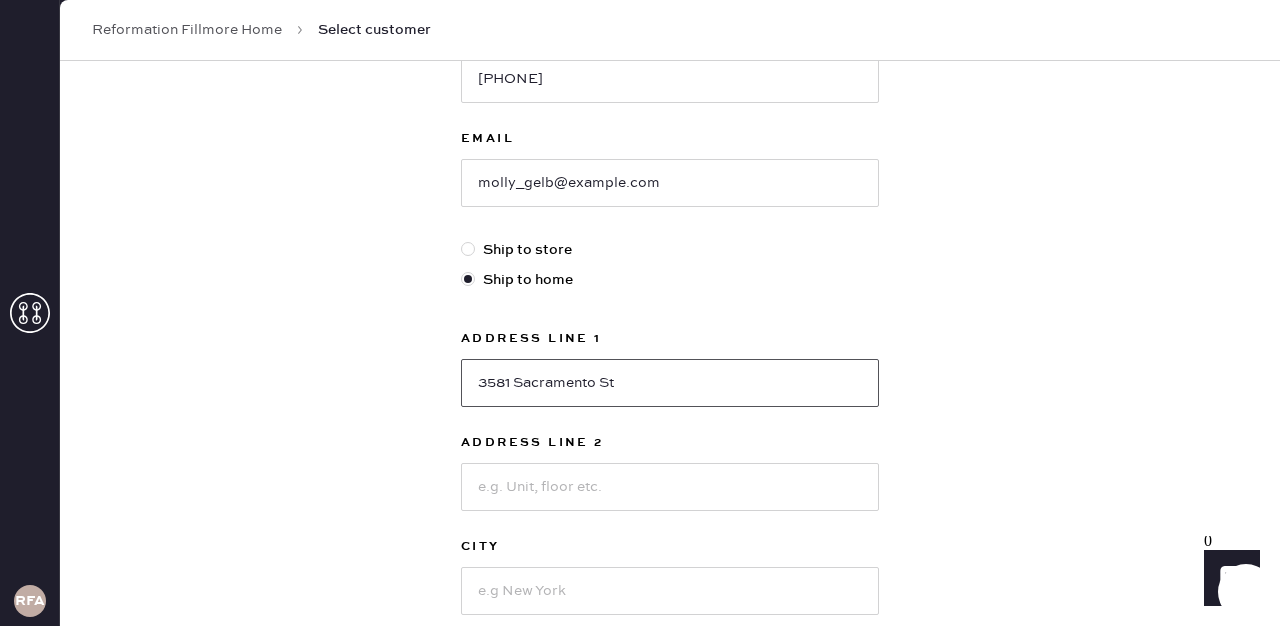 type on "3581 Sacramento St" 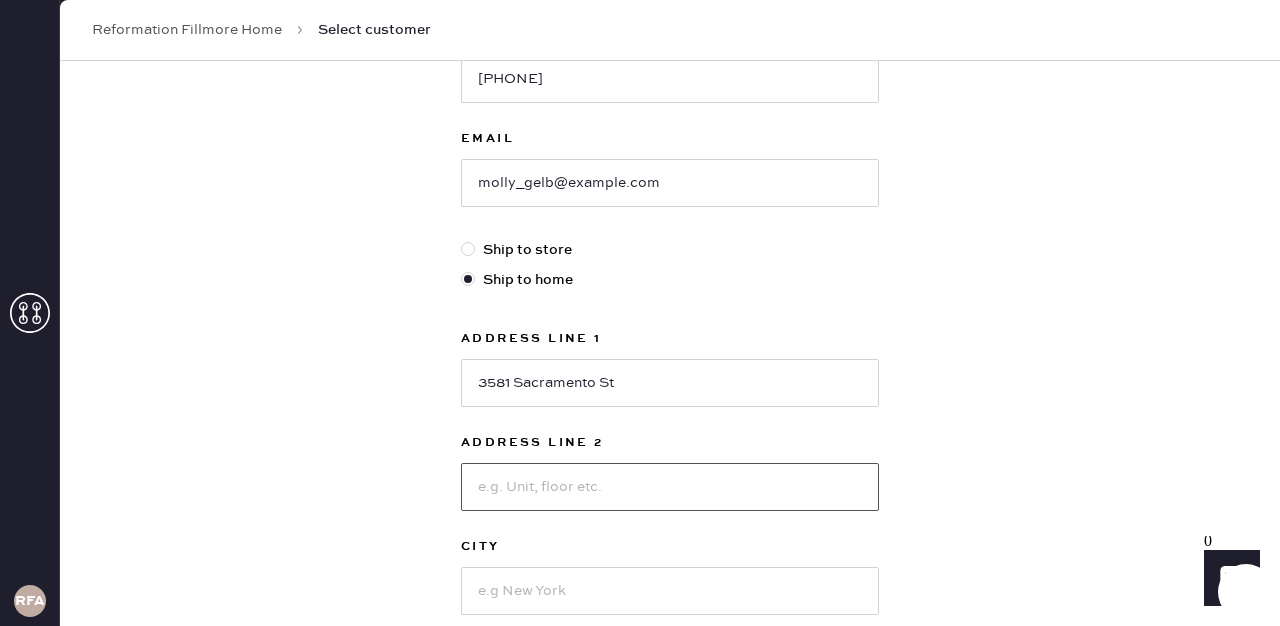 click at bounding box center [670, 487] 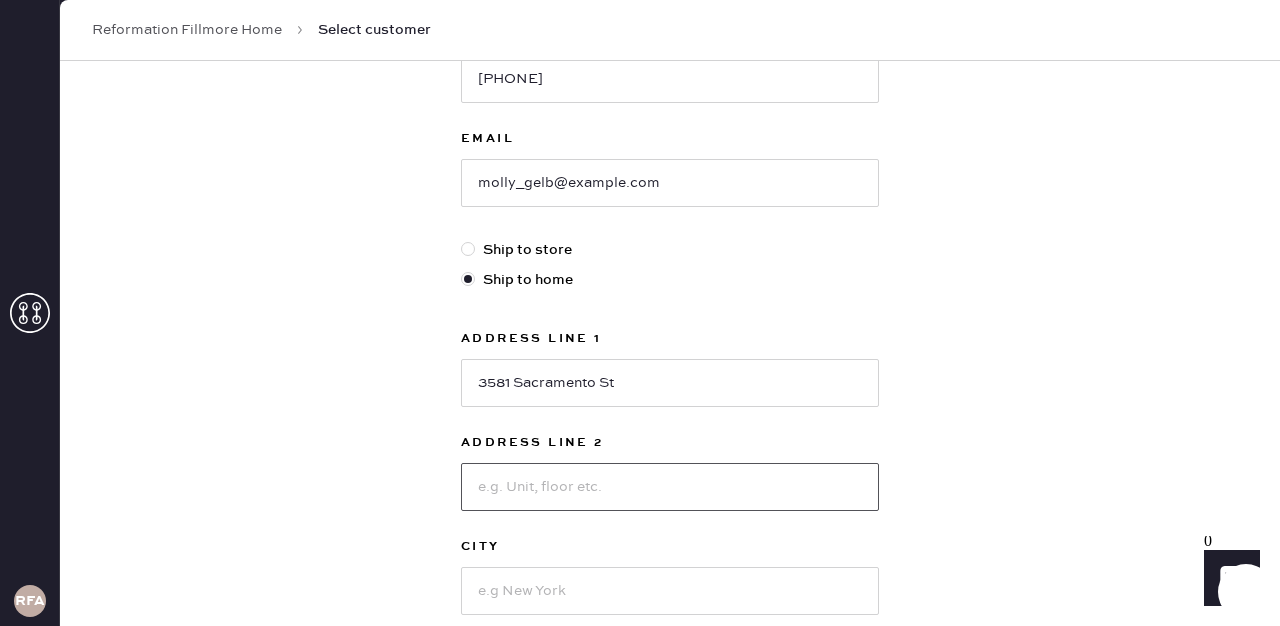 scroll, scrollTop: 520, scrollLeft: 0, axis: vertical 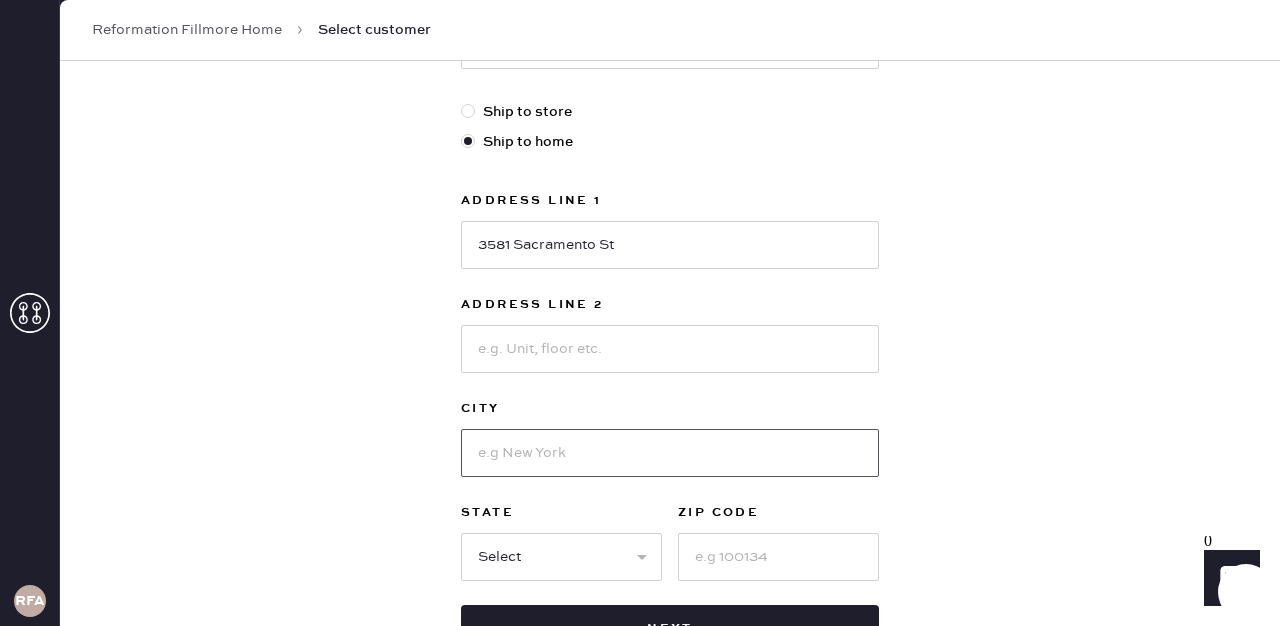 click at bounding box center [670, 453] 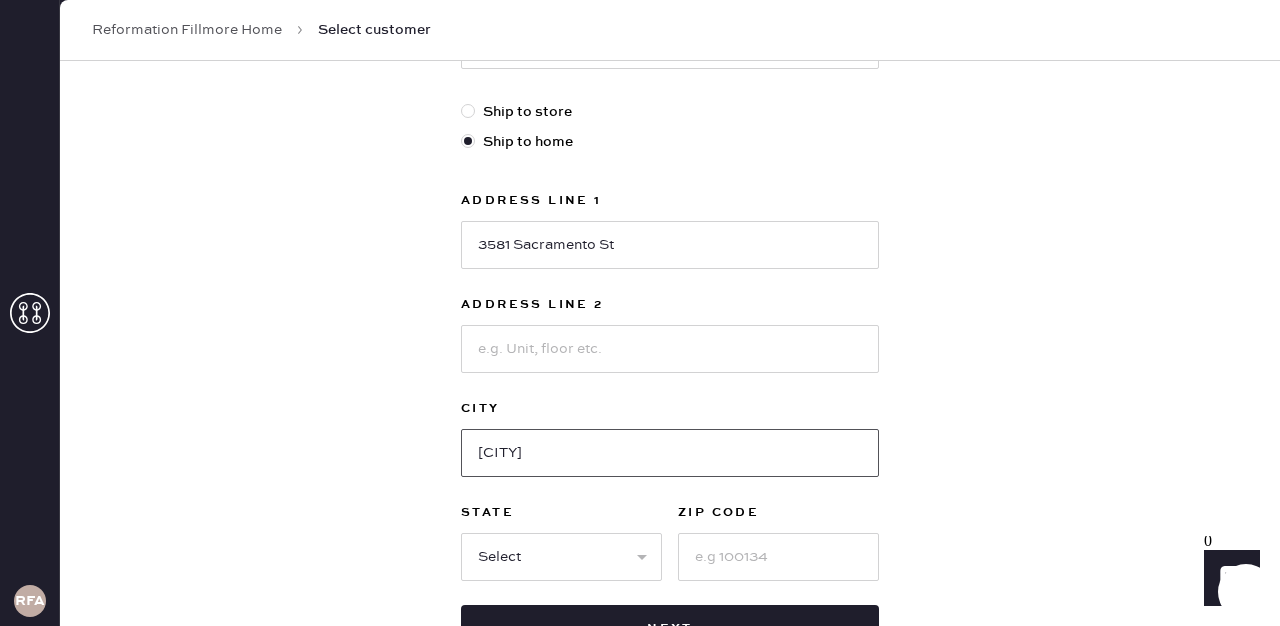 type on "[CITY]" 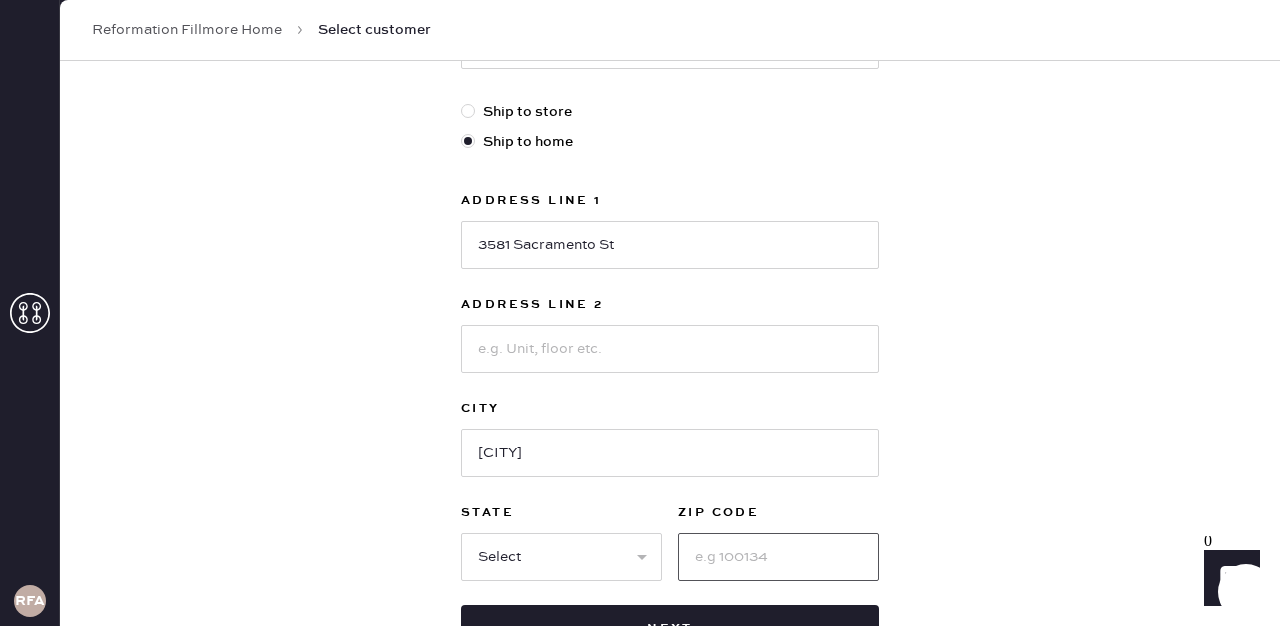 click at bounding box center [778, 557] 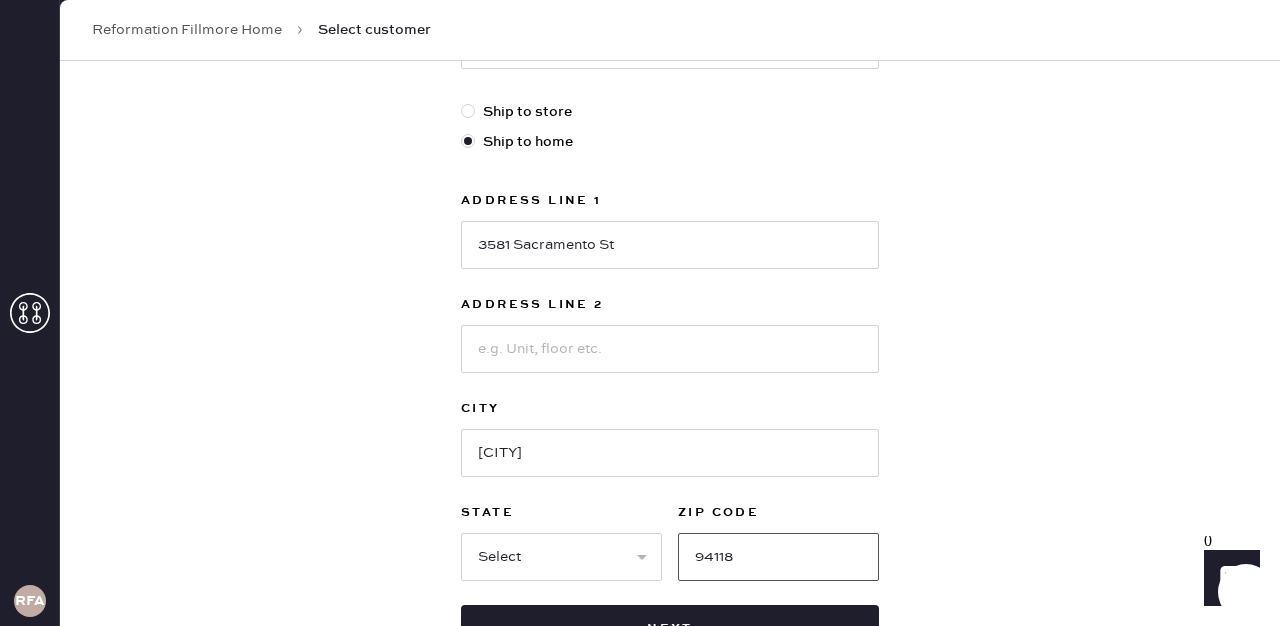 type on "94118" 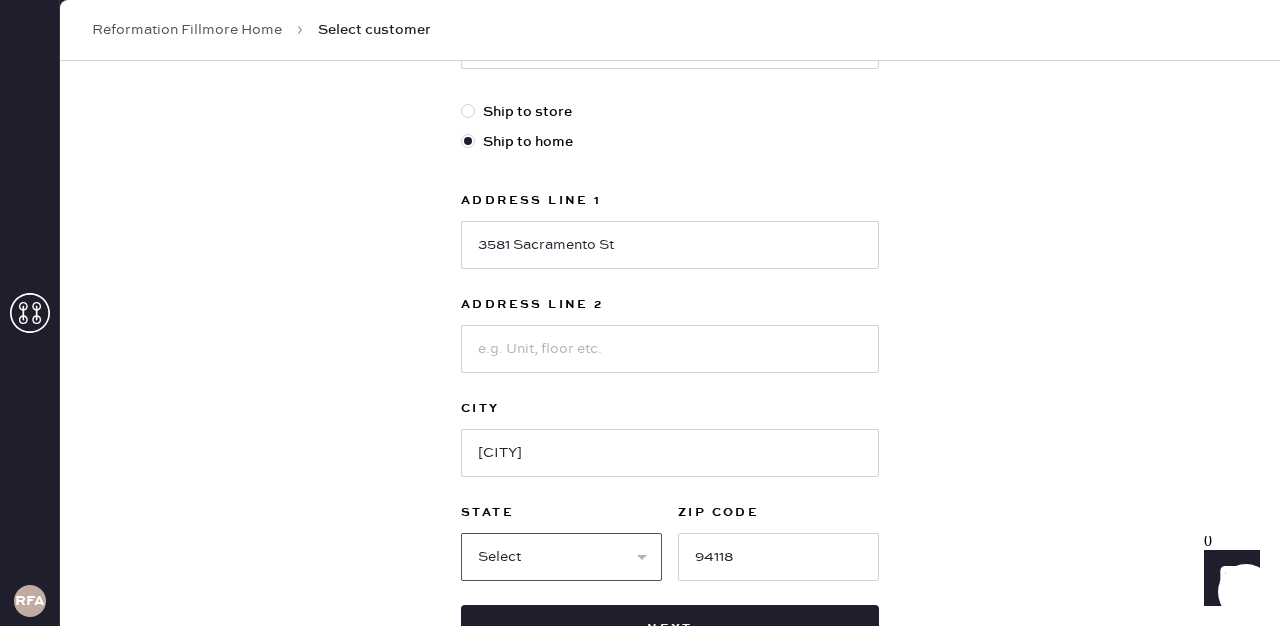 click on "Select AK AL AR AZ CA CO CT DC DE FL GA HI IA ID IL IN KS KY LA MA MD ME MI MN MO MS MT NC ND NE NH NJ NM NV NY OH OK OR PA RI SC SD TN TX UT VA VT WA WI WV WY" at bounding box center [561, 557] 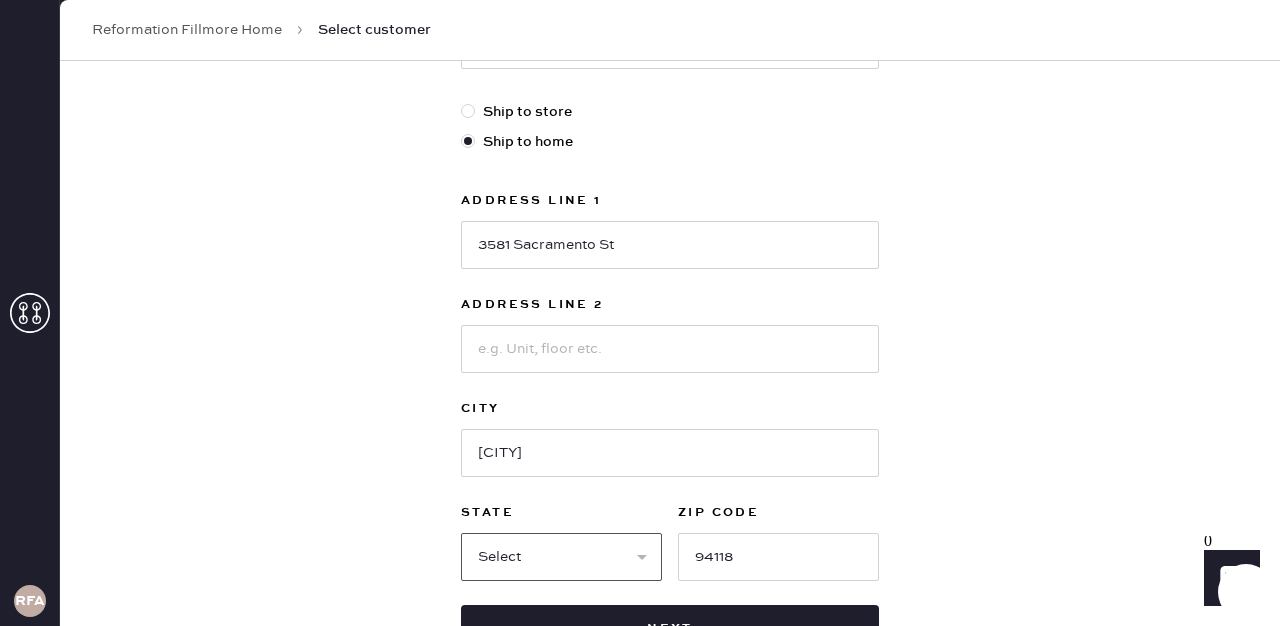 select on "CA" 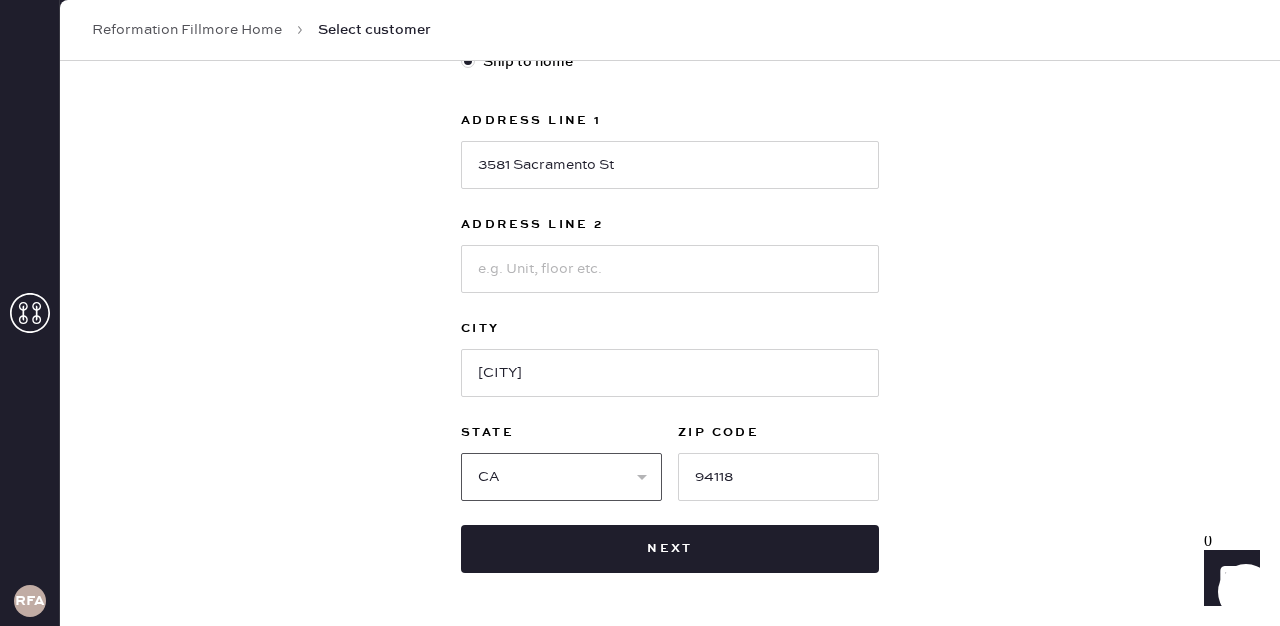 scroll, scrollTop: 608, scrollLeft: 0, axis: vertical 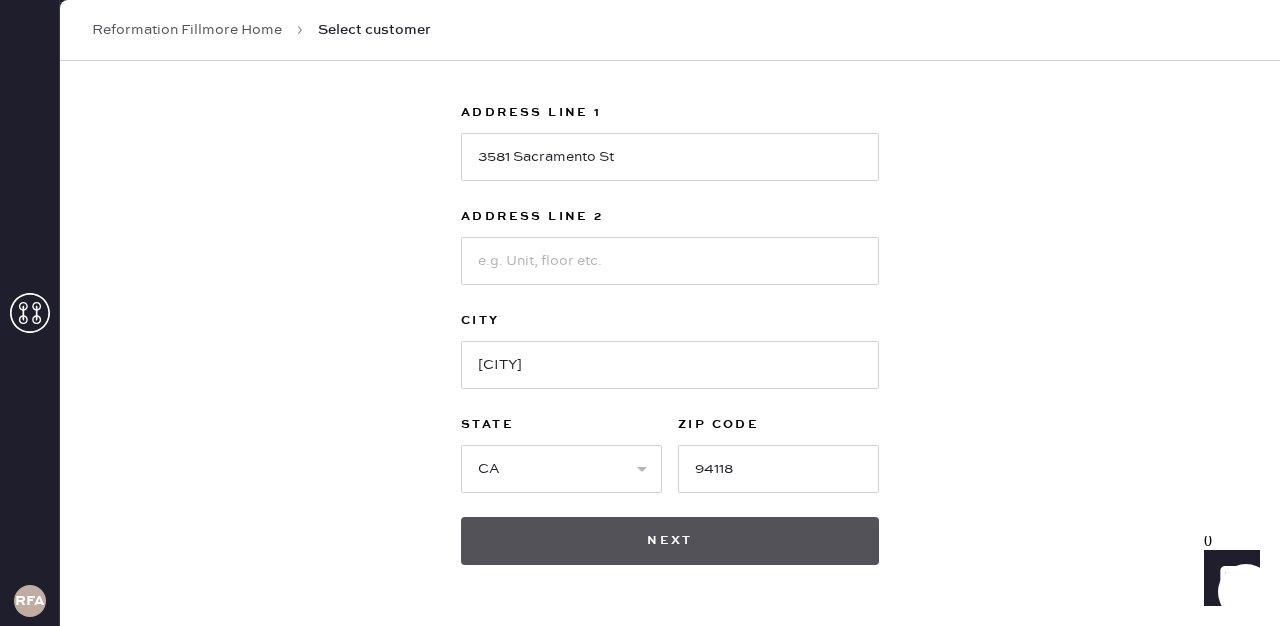 click on "Next" at bounding box center (670, 541) 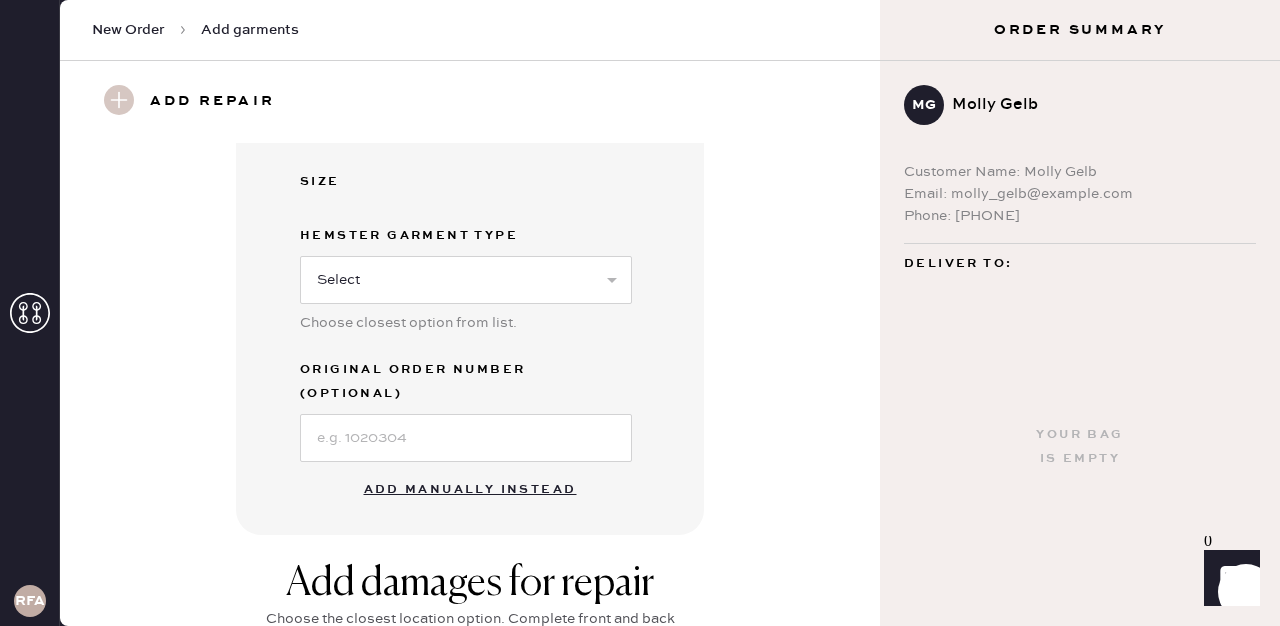 click on "Add manually instead" at bounding box center (470, 490) 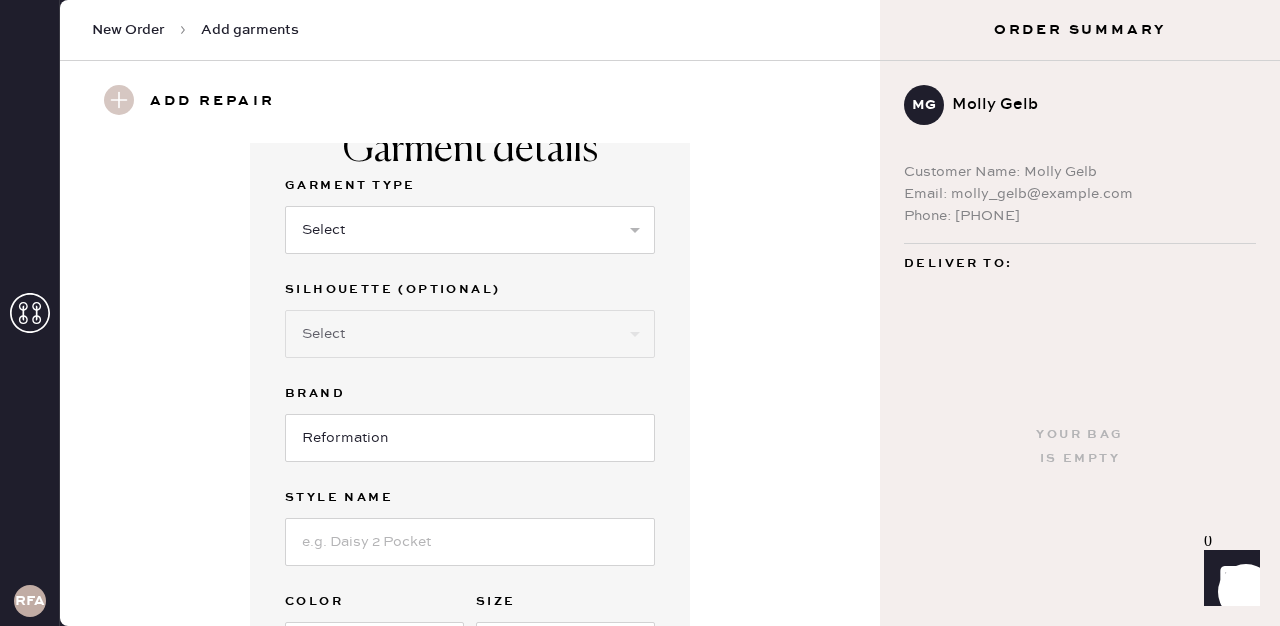 scroll, scrollTop: 40, scrollLeft: 0, axis: vertical 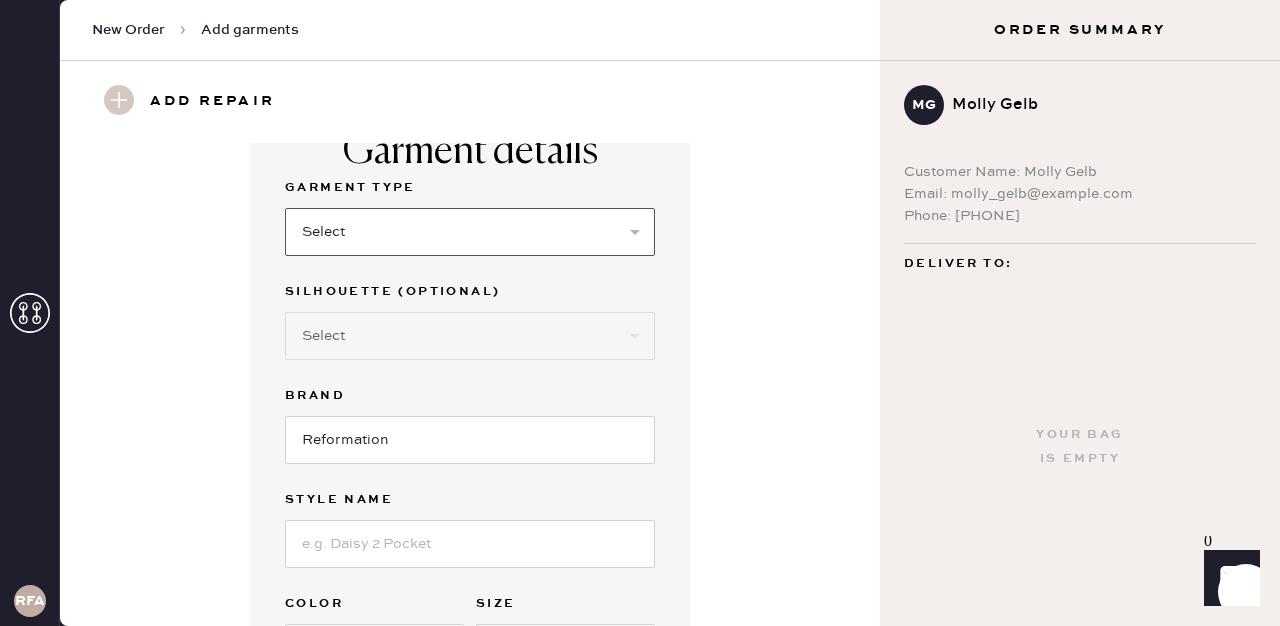 click on "Select Basic Skirt Jeans Leggings Pants Shorts Basic Sleeved Dress Basic Sleeveless Dress Basic Strap Dress Strap Jumpsuit Button Down Top Sleeved Top Sleeveless Top" at bounding box center [470, 232] 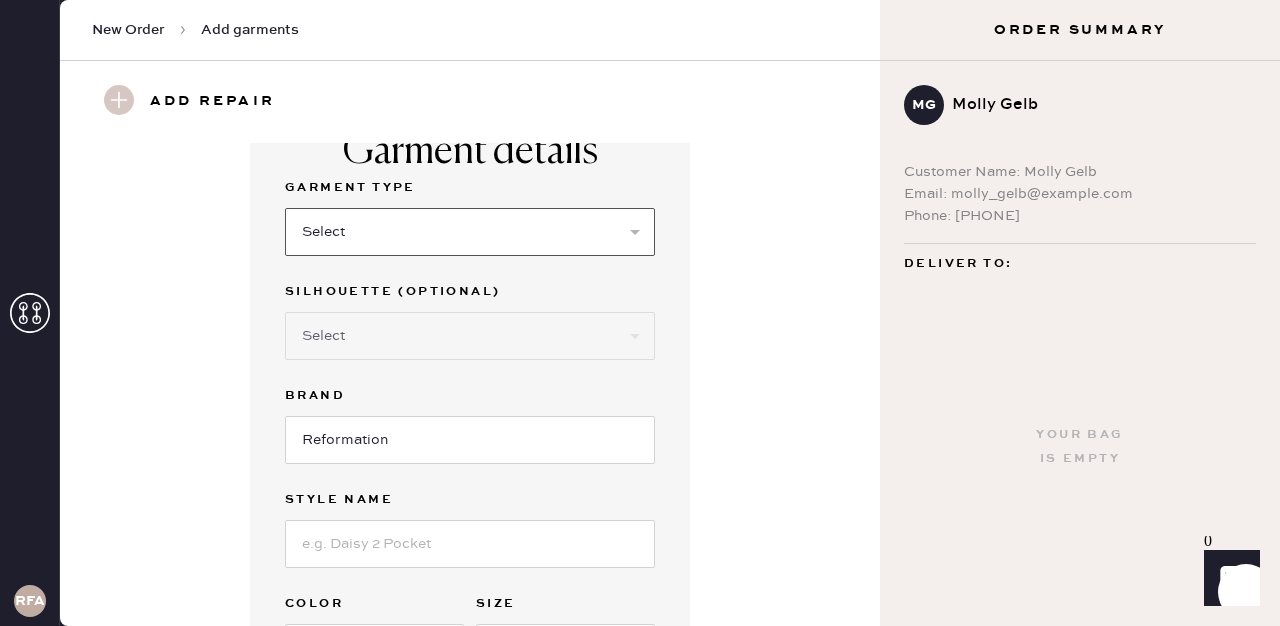 click on "Select Basic Skirt Jeans Leggings Pants Shorts Basic Sleeved Dress Basic Sleeveless Dress Basic Strap Dress Strap Jumpsuit Button Down Top Sleeved Top Sleeveless Top" at bounding box center [470, 232] 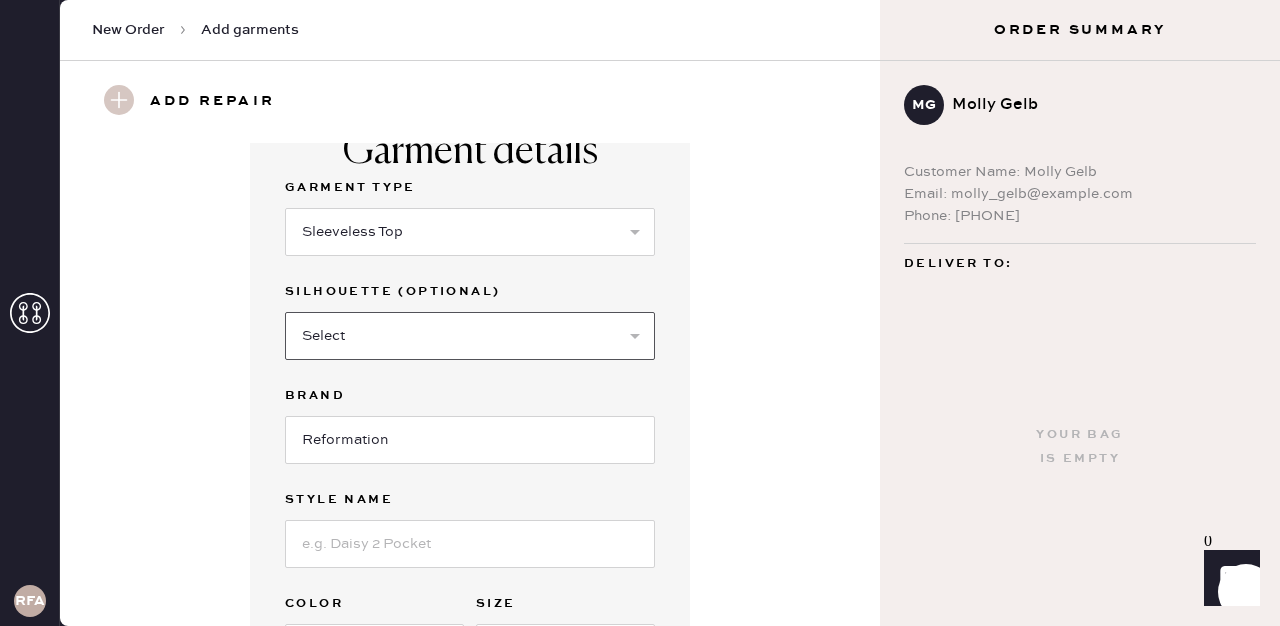 click on "Select Crop top Full Length Other" at bounding box center [470, 336] 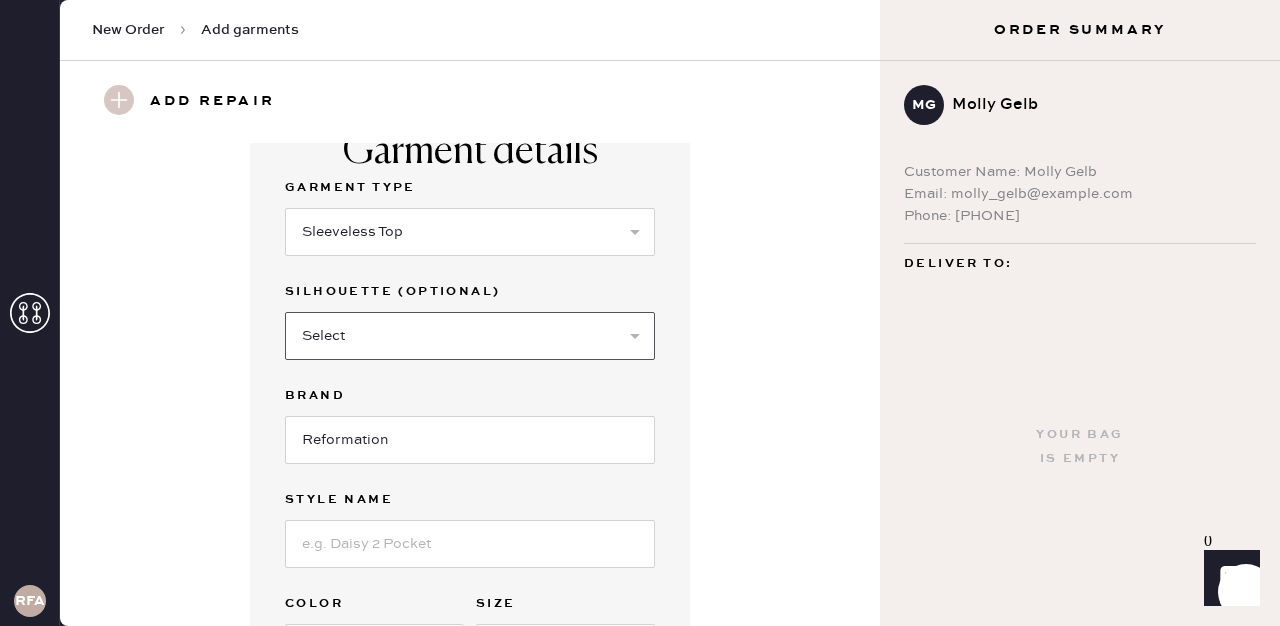 select on "70" 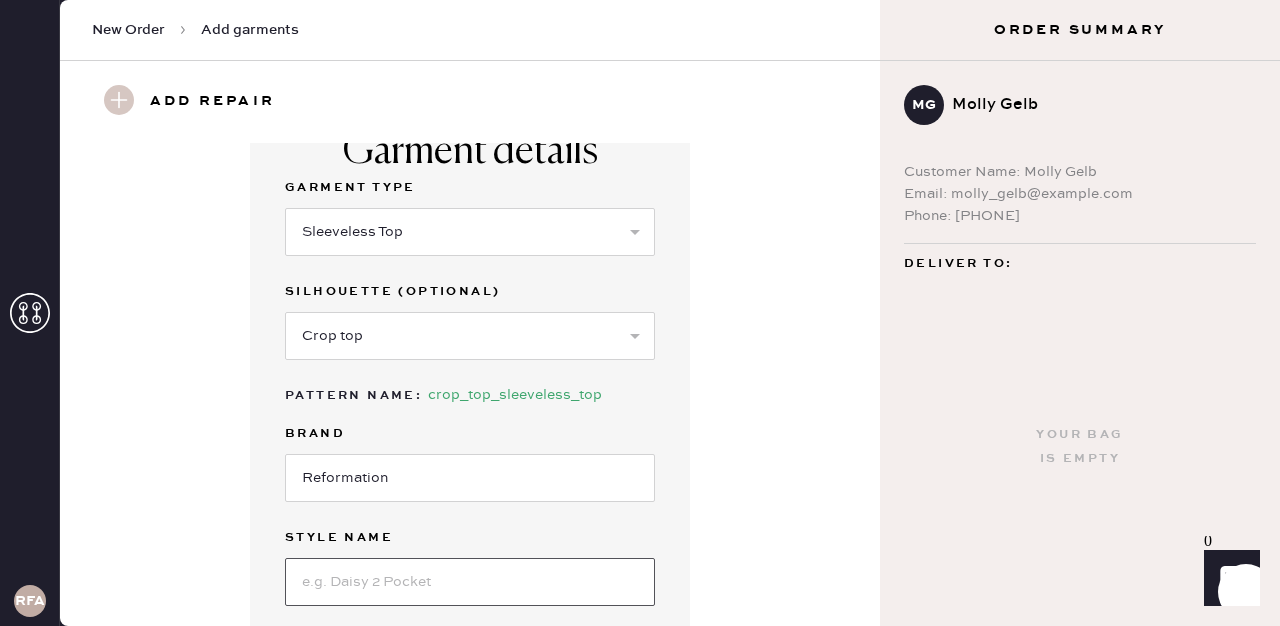 click at bounding box center (470, 582) 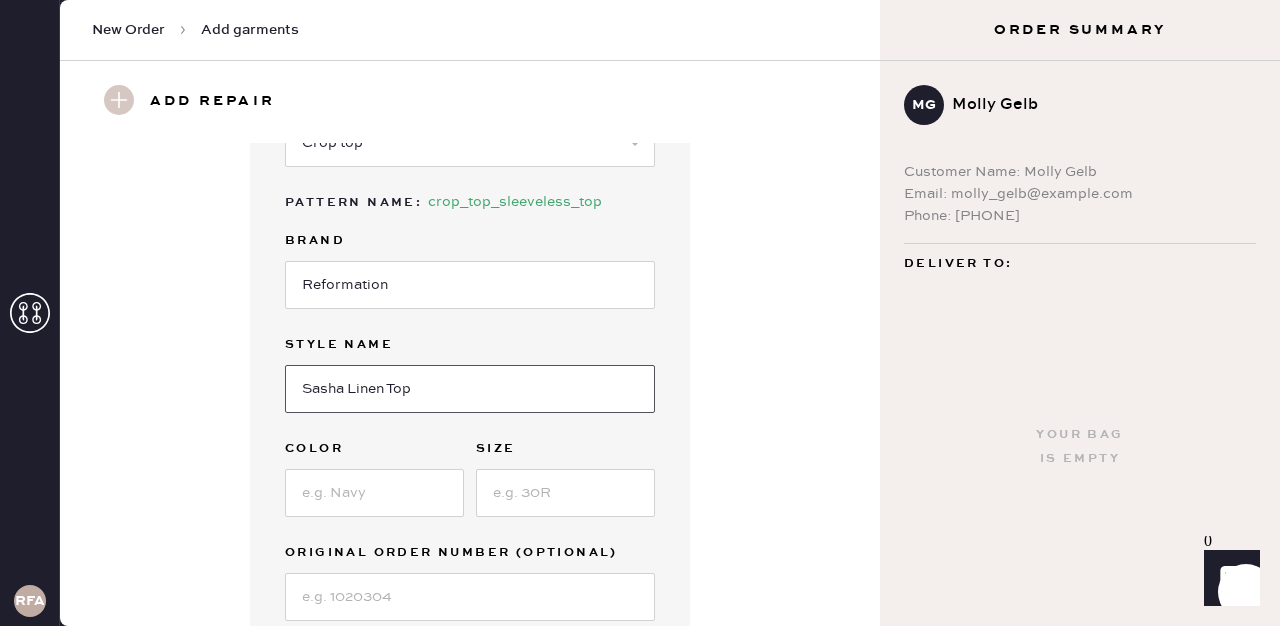 scroll, scrollTop: 234, scrollLeft: 0, axis: vertical 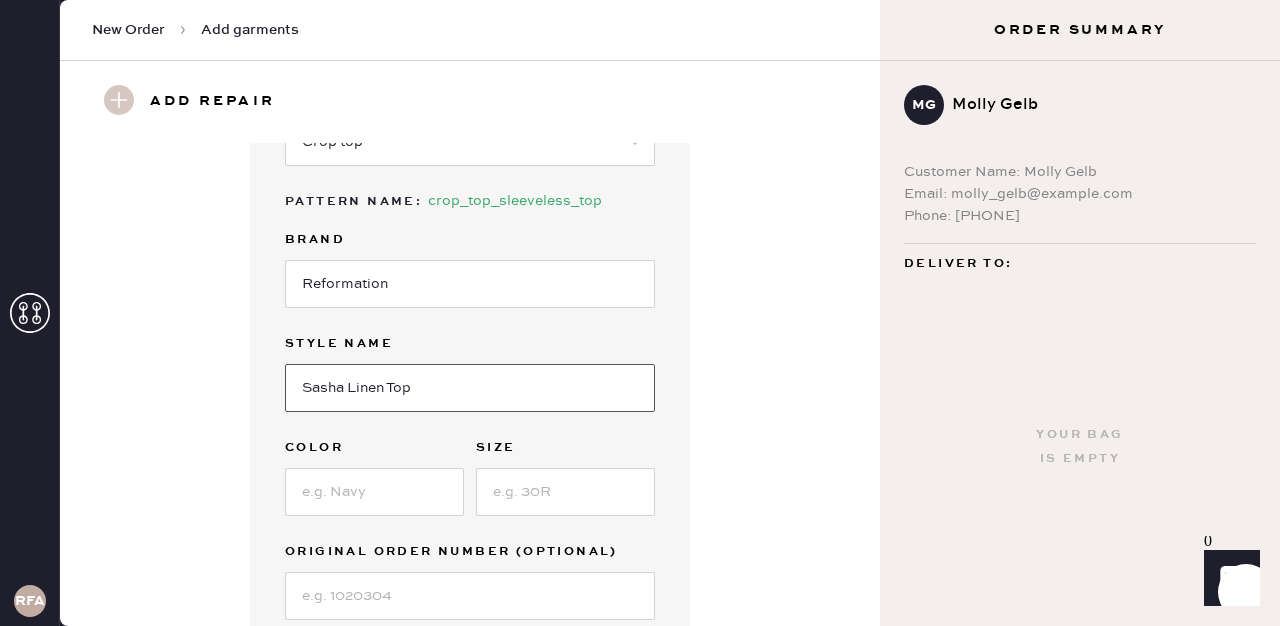type on "Sasha Linen Top" 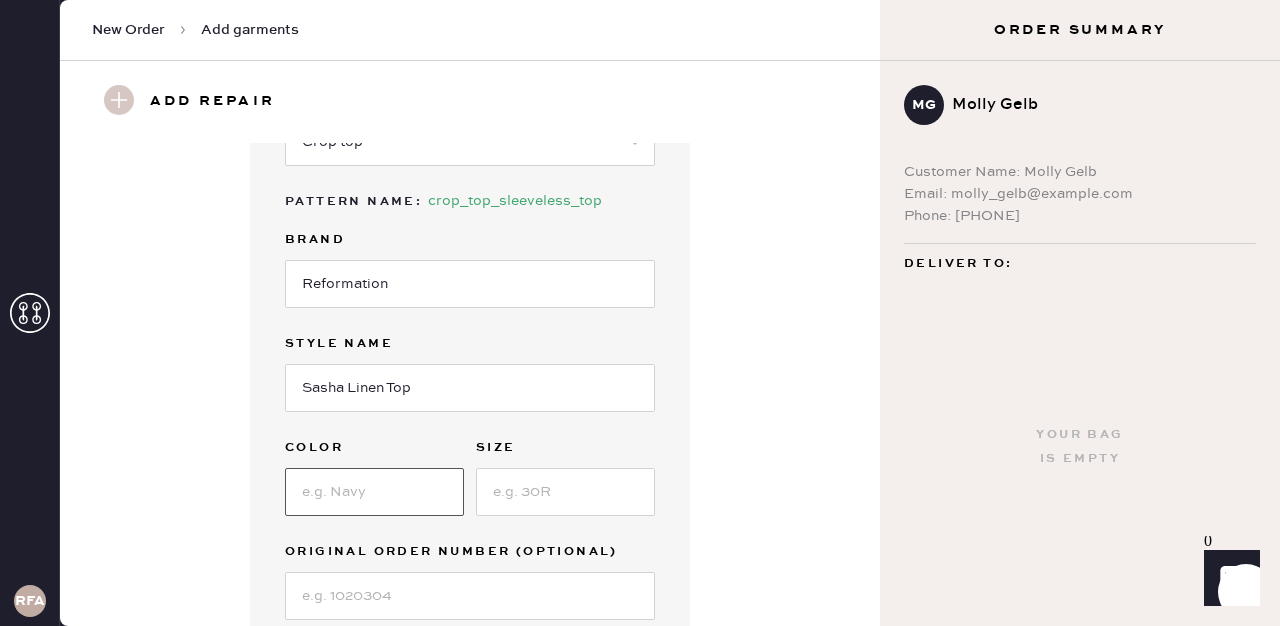 click at bounding box center [374, 492] 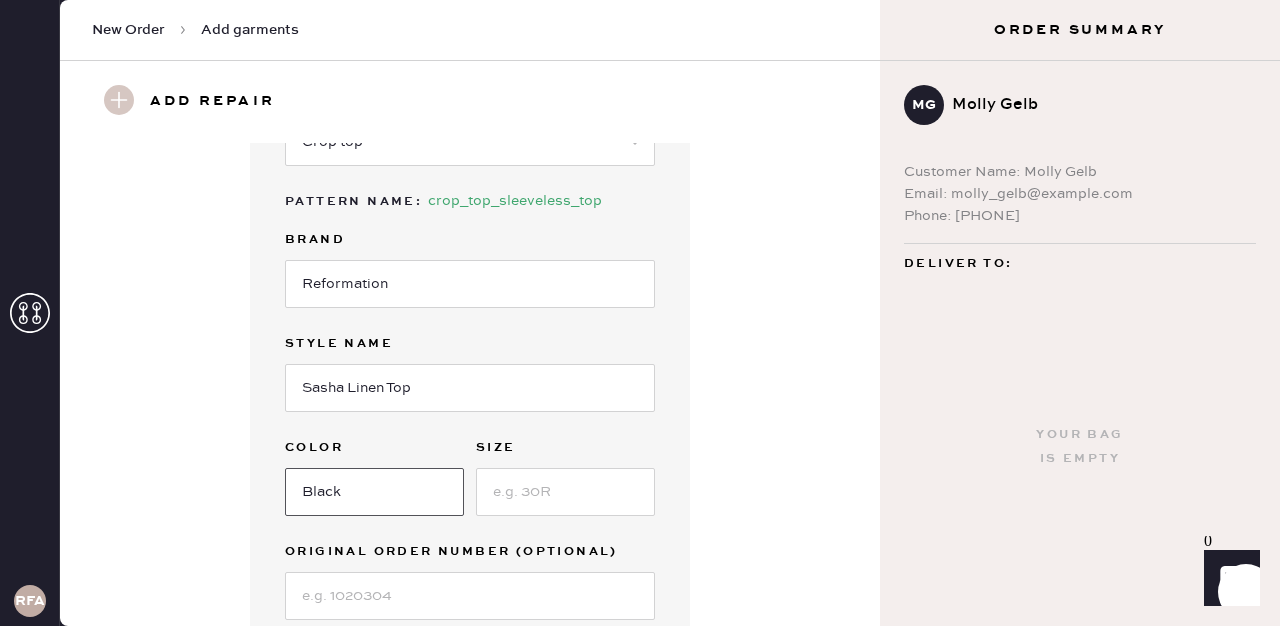 type on "Black" 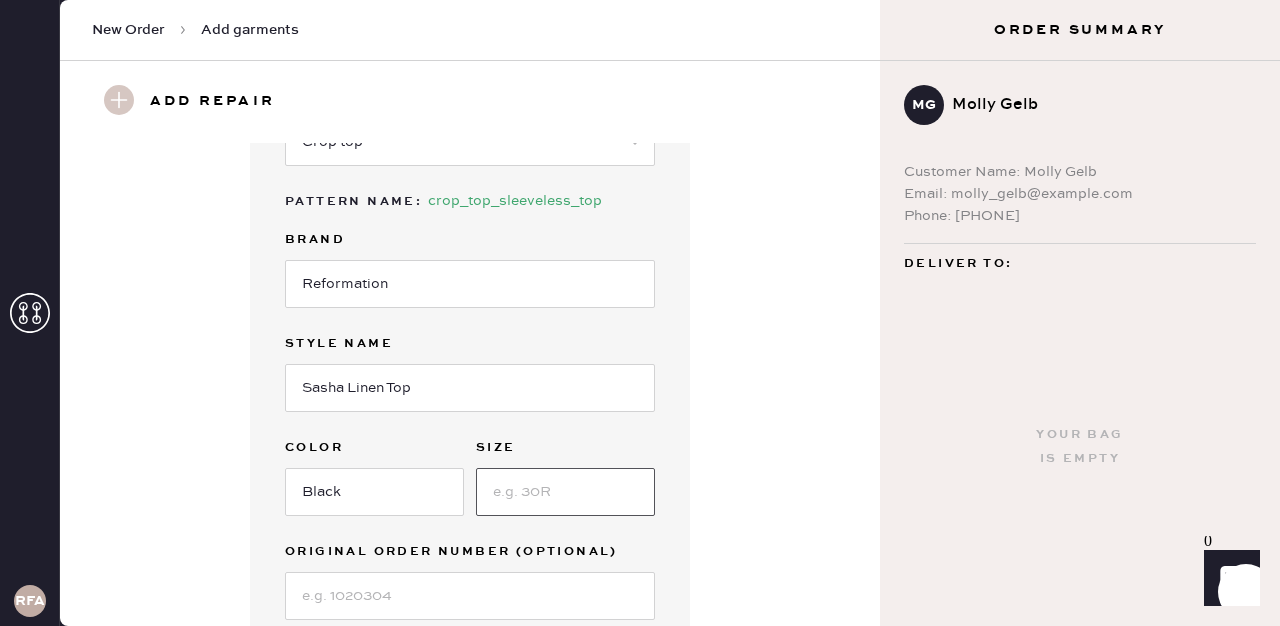 click at bounding box center [565, 492] 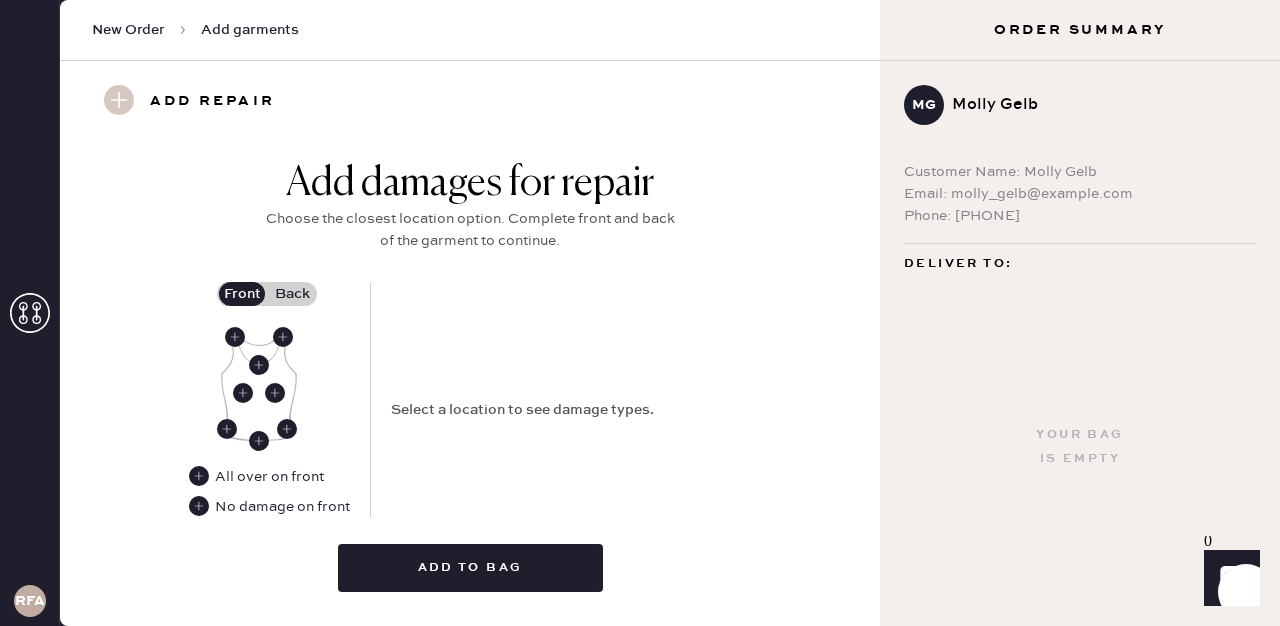 scroll, scrollTop: 790, scrollLeft: 0, axis: vertical 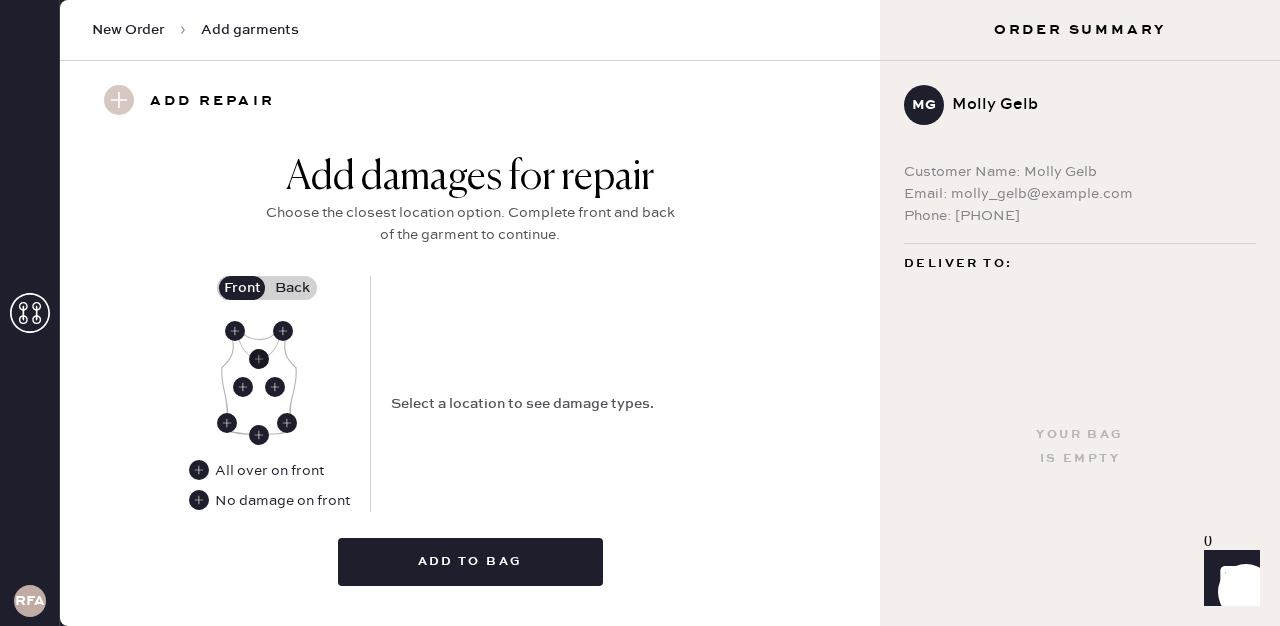 type on "4" 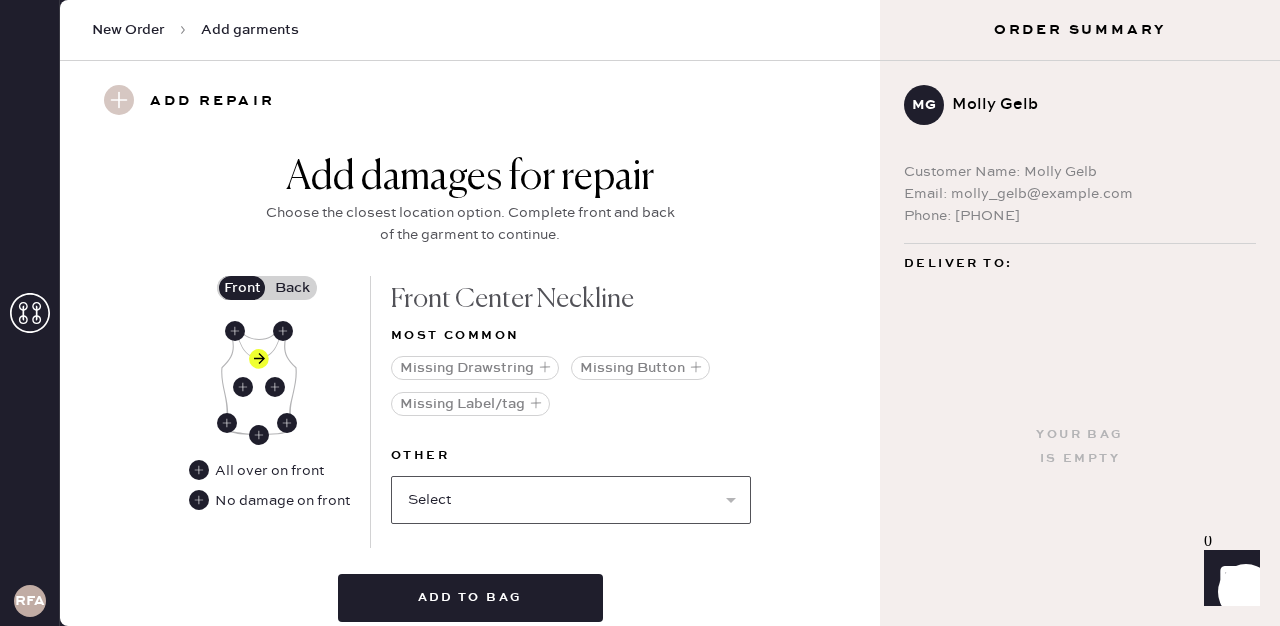 click on "Select Broken / Ripped Hem Broken Beads Broken Belt Loop Broken Button Broken Cup Broken Elastic Broken Hook & Eye Broken Label/tag Broken Shoulder Pad Broken Snap Broken Strap Broken Zipper Hole Lint/hair Missing Beads Missing Cup Missing Elastic Missing Hook & Eye Missing Shoulder Pad Missing Snap Missing Strap Missing Zipper Odor Pilled Pull / Snag Seam Rip Stained Stretched Elastic Wrinkled" at bounding box center [571, 500] 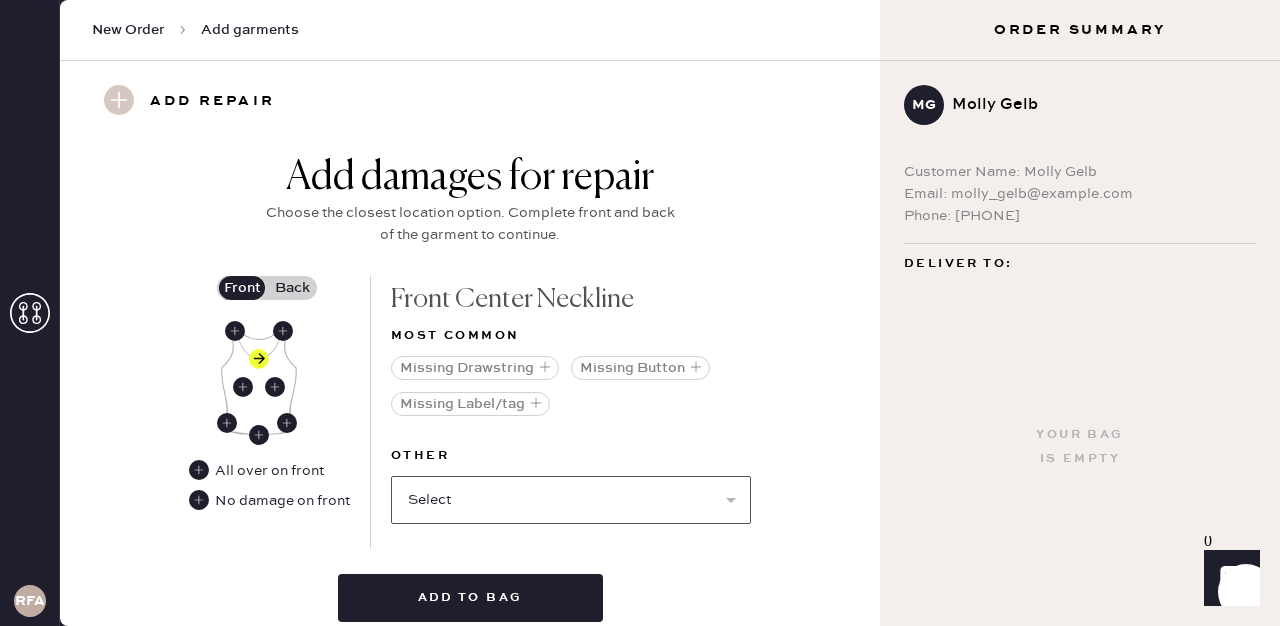 select on "1503" 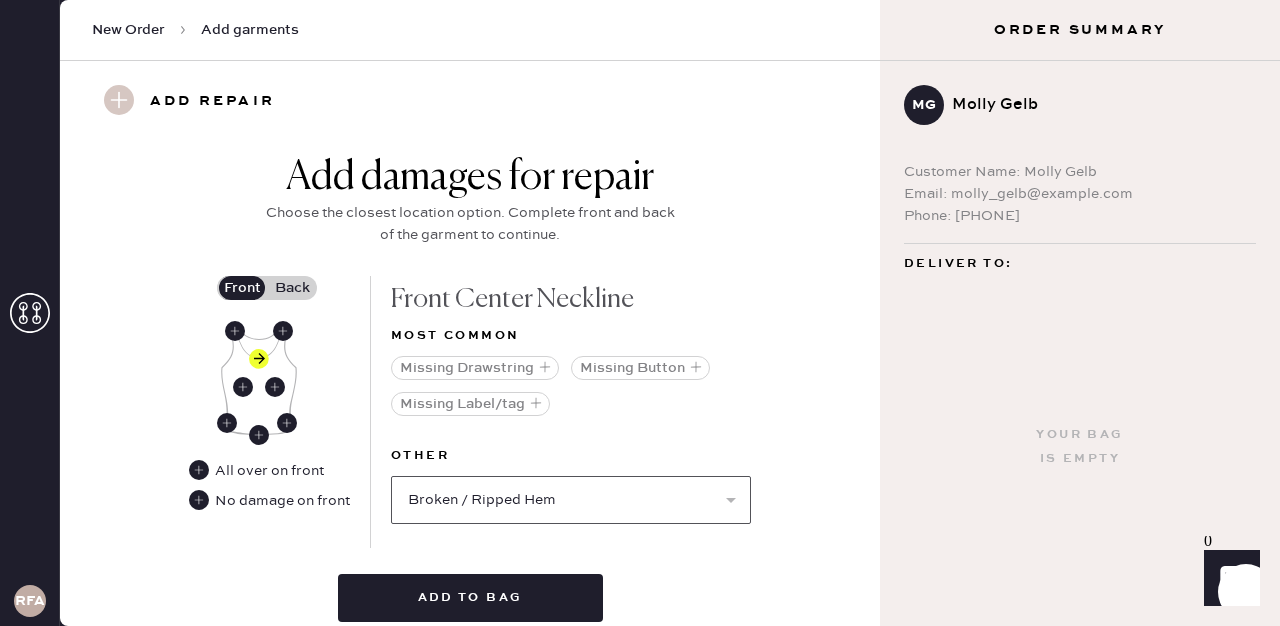 select 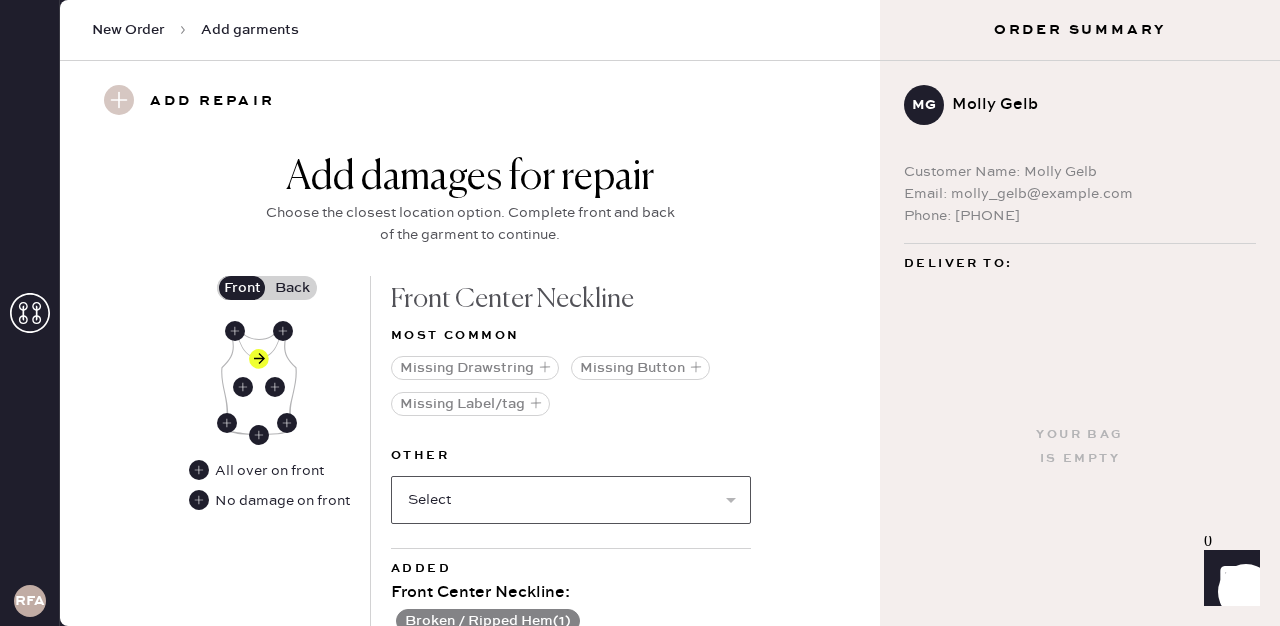 scroll, scrollTop: 889, scrollLeft: 0, axis: vertical 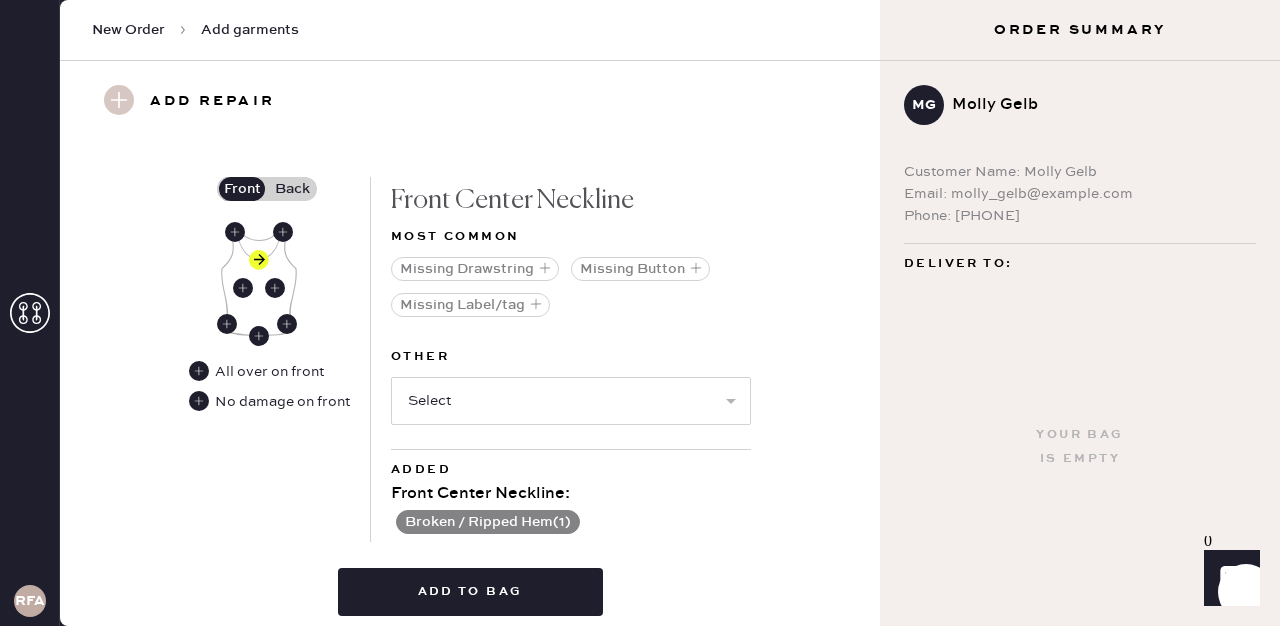 click on "Back" at bounding box center (292, 189) 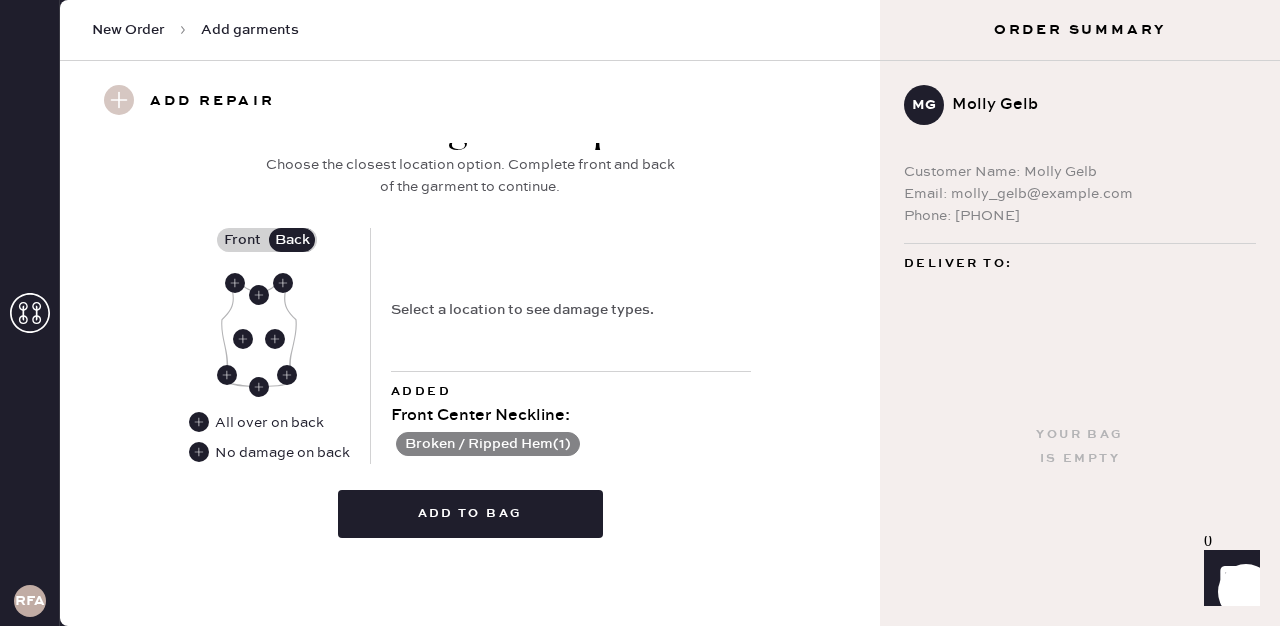 scroll, scrollTop: 837, scrollLeft: 0, axis: vertical 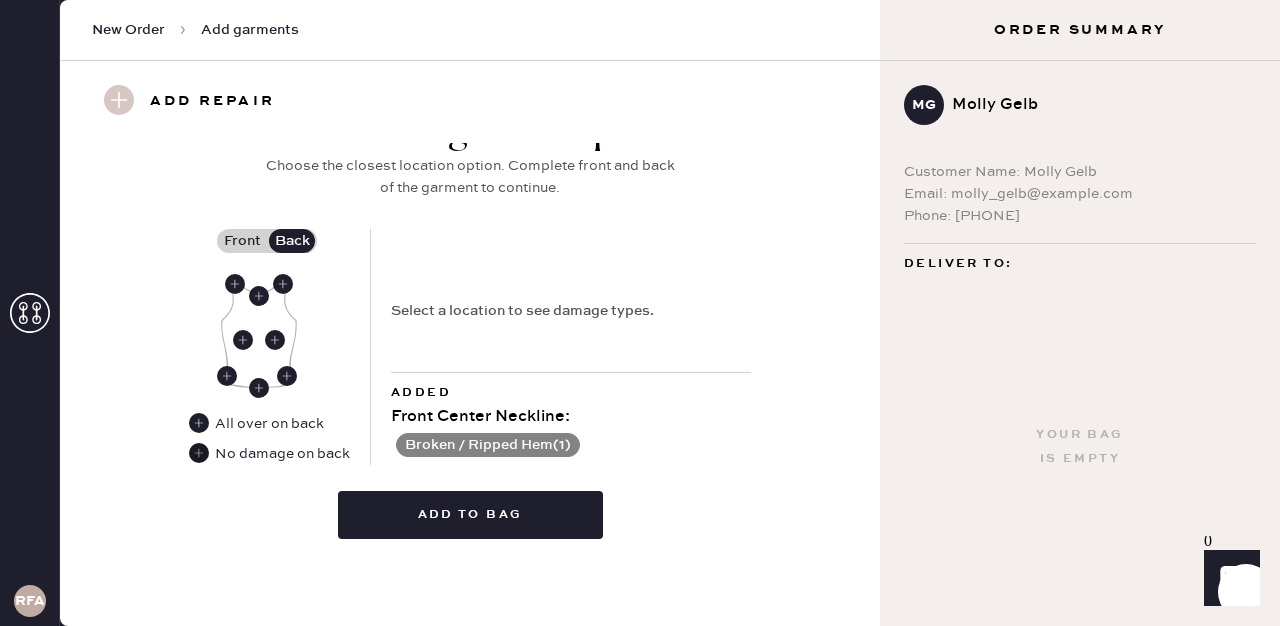 click 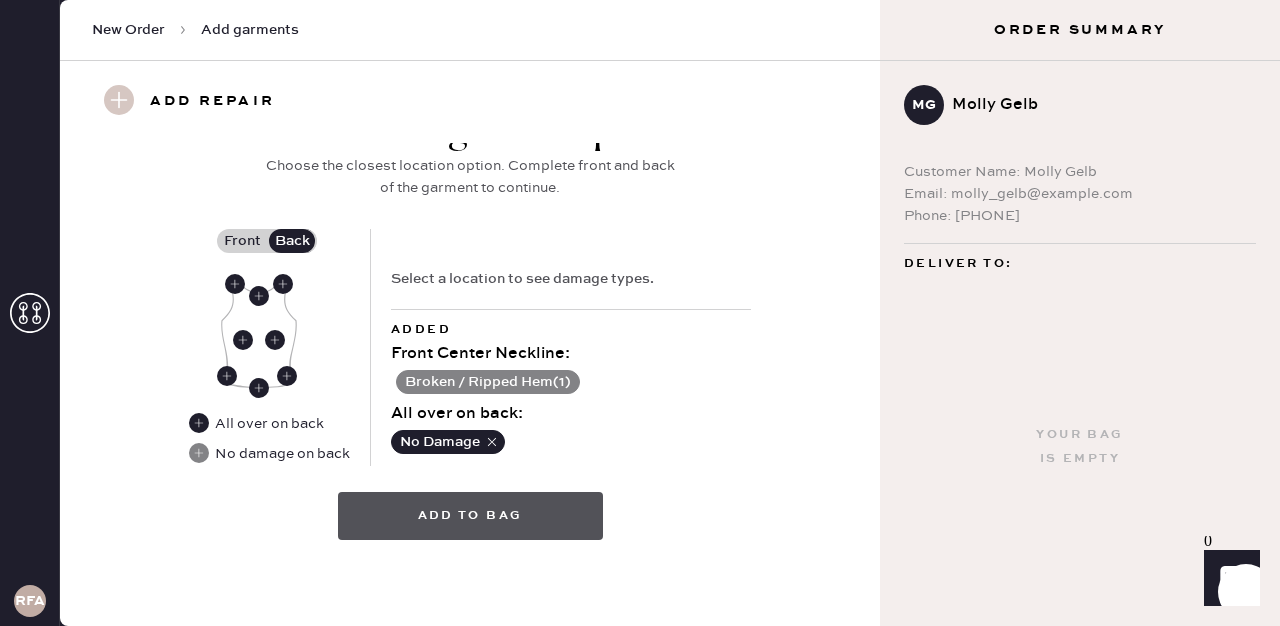 click on "Add to bag" at bounding box center [470, 516] 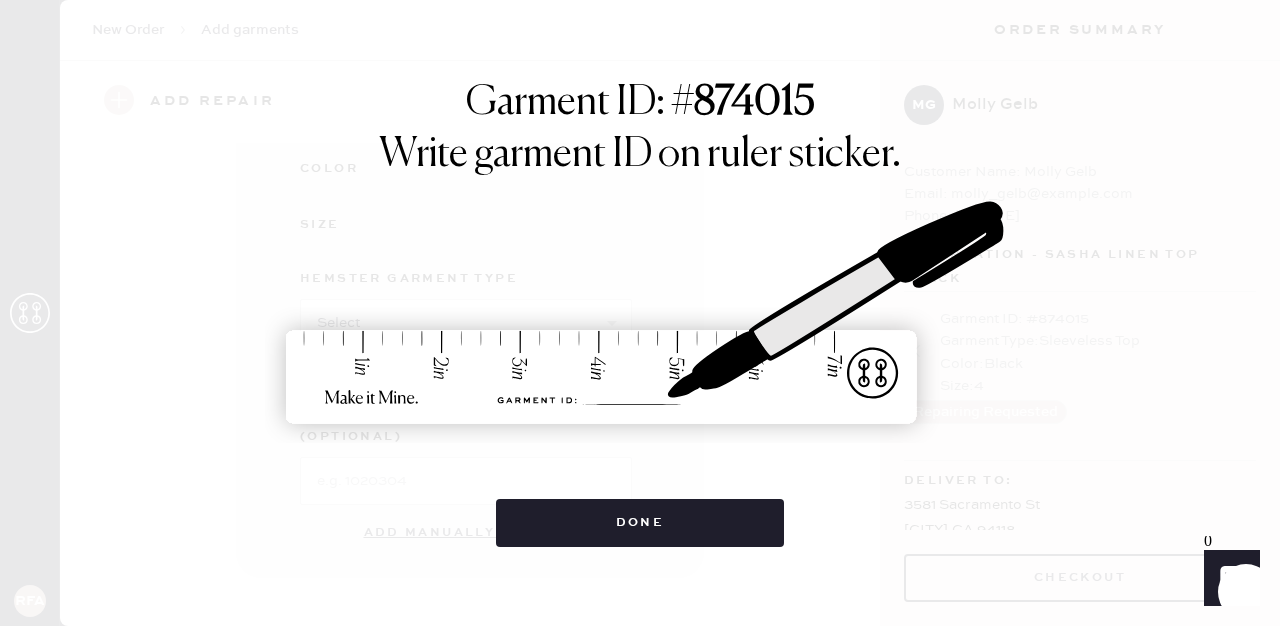 scroll, scrollTop: 358, scrollLeft: 0, axis: vertical 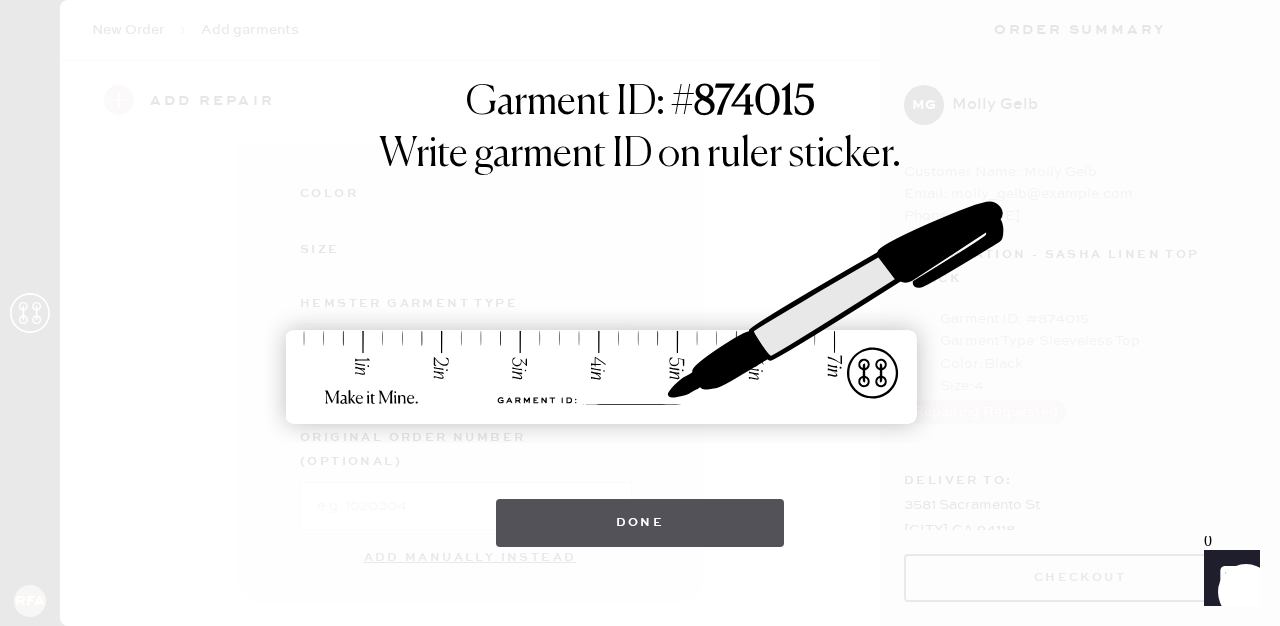 click on "Done" at bounding box center (640, 523) 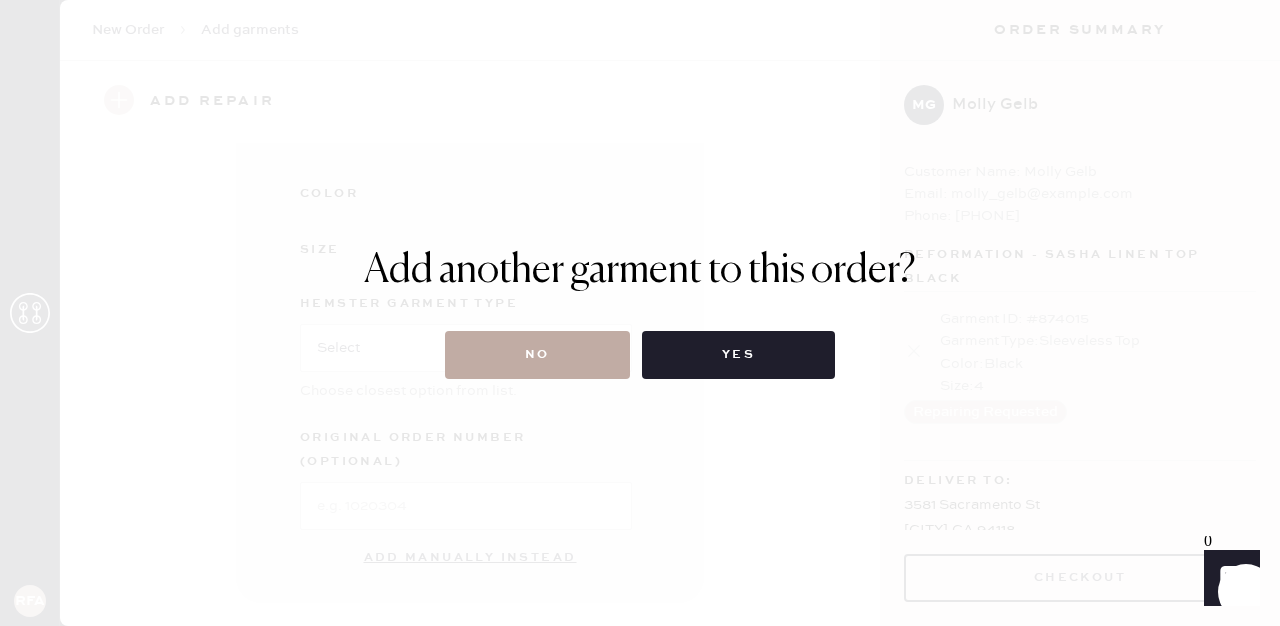 click on "No" at bounding box center (537, 355) 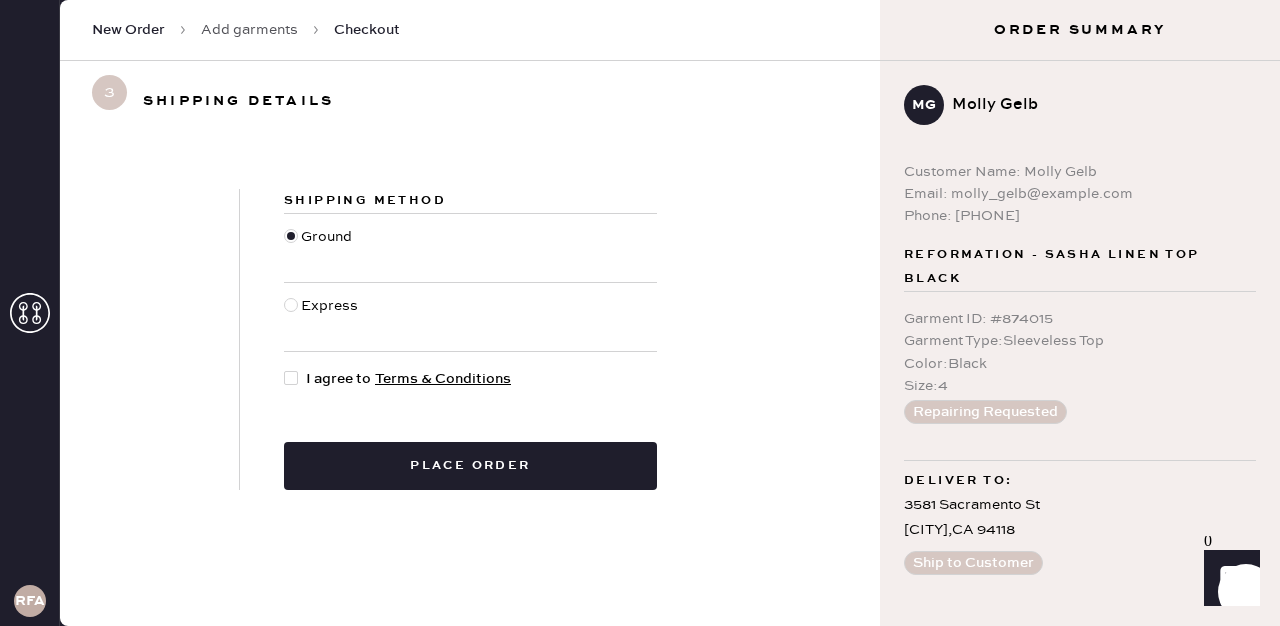 click at bounding box center (291, 378) 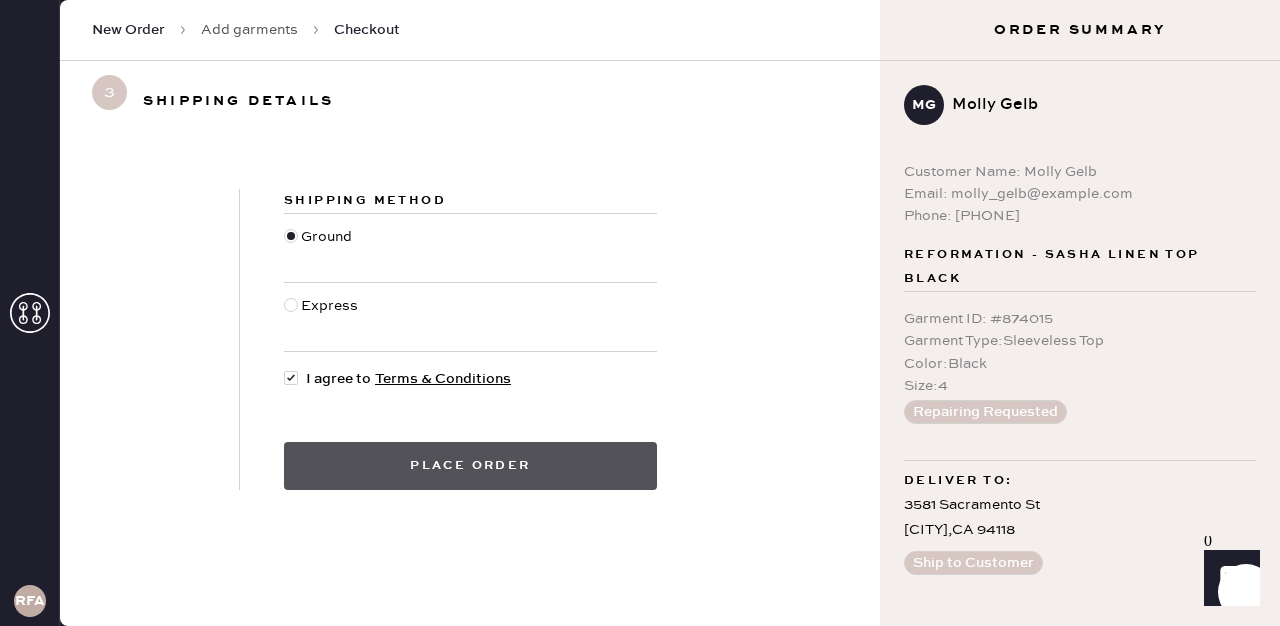 click on "Place order" at bounding box center (470, 466) 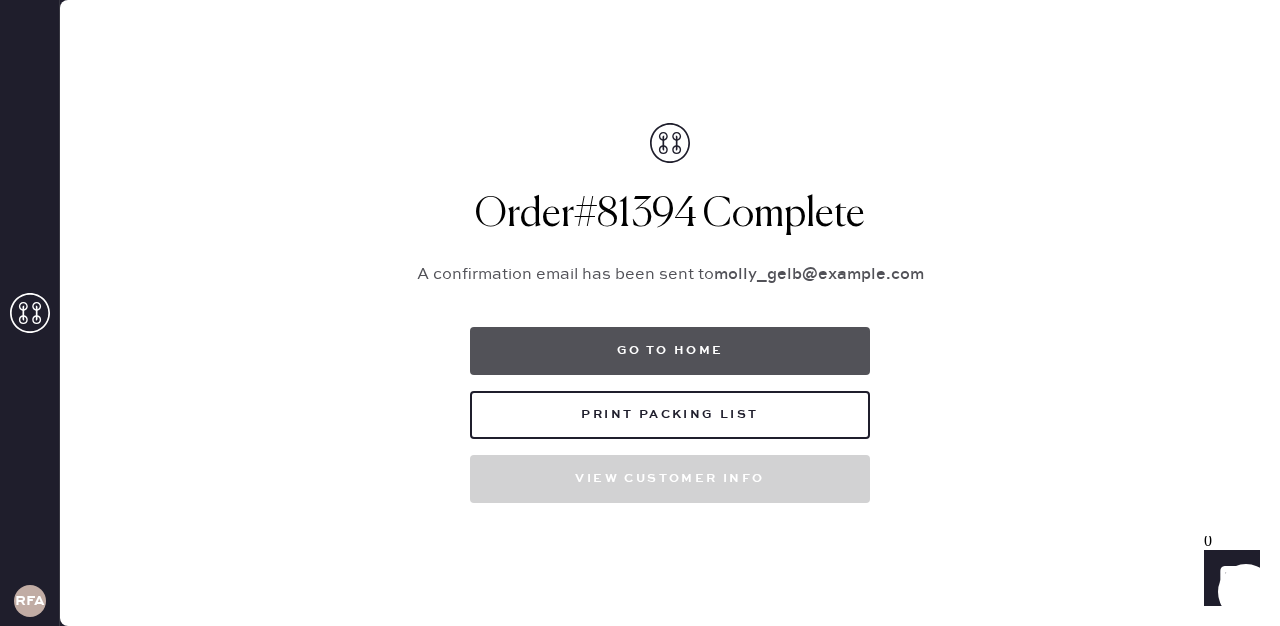 click on "Go to home" at bounding box center (670, 351) 